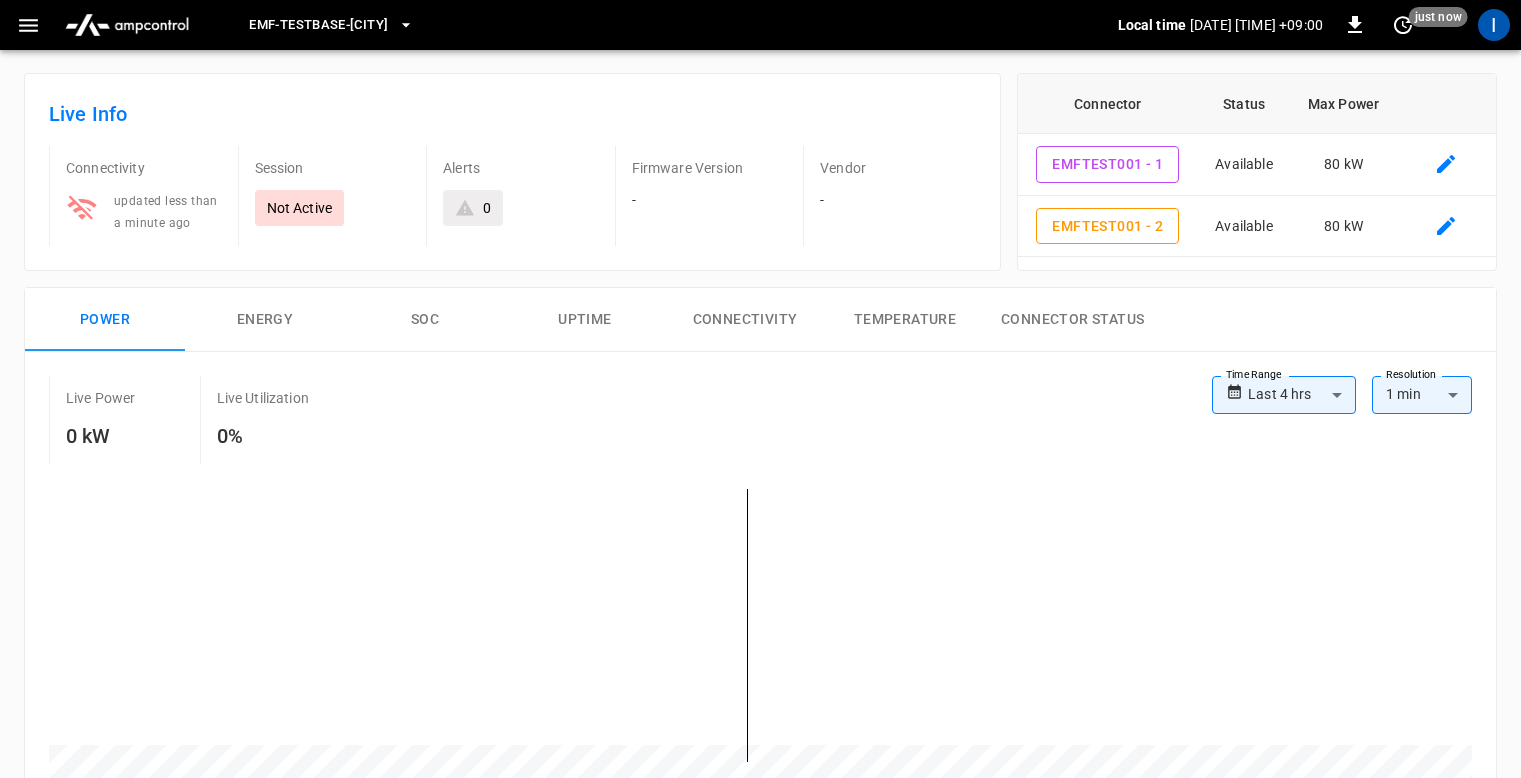 scroll, scrollTop: 0, scrollLeft: 0, axis: both 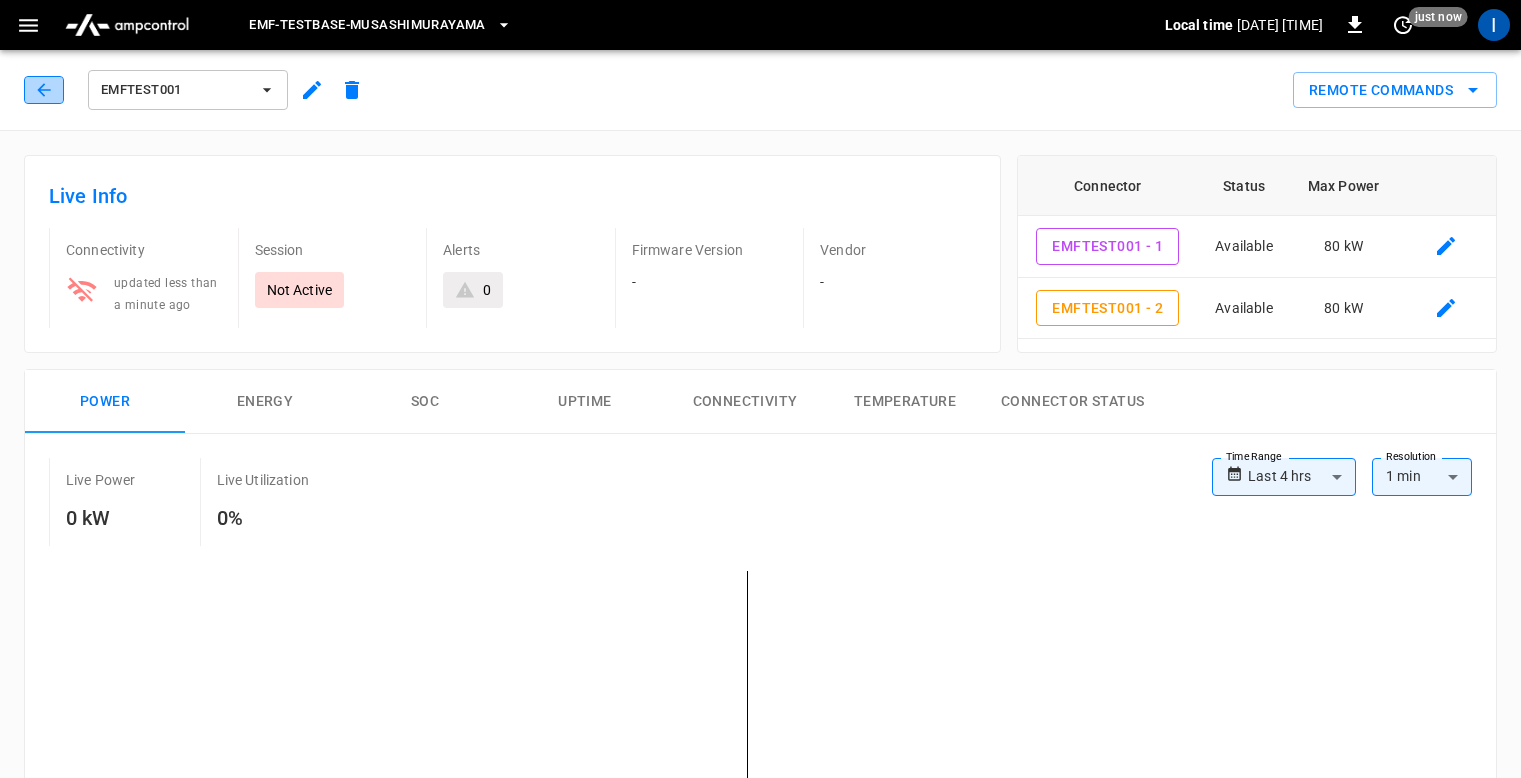click at bounding box center (44, 90) 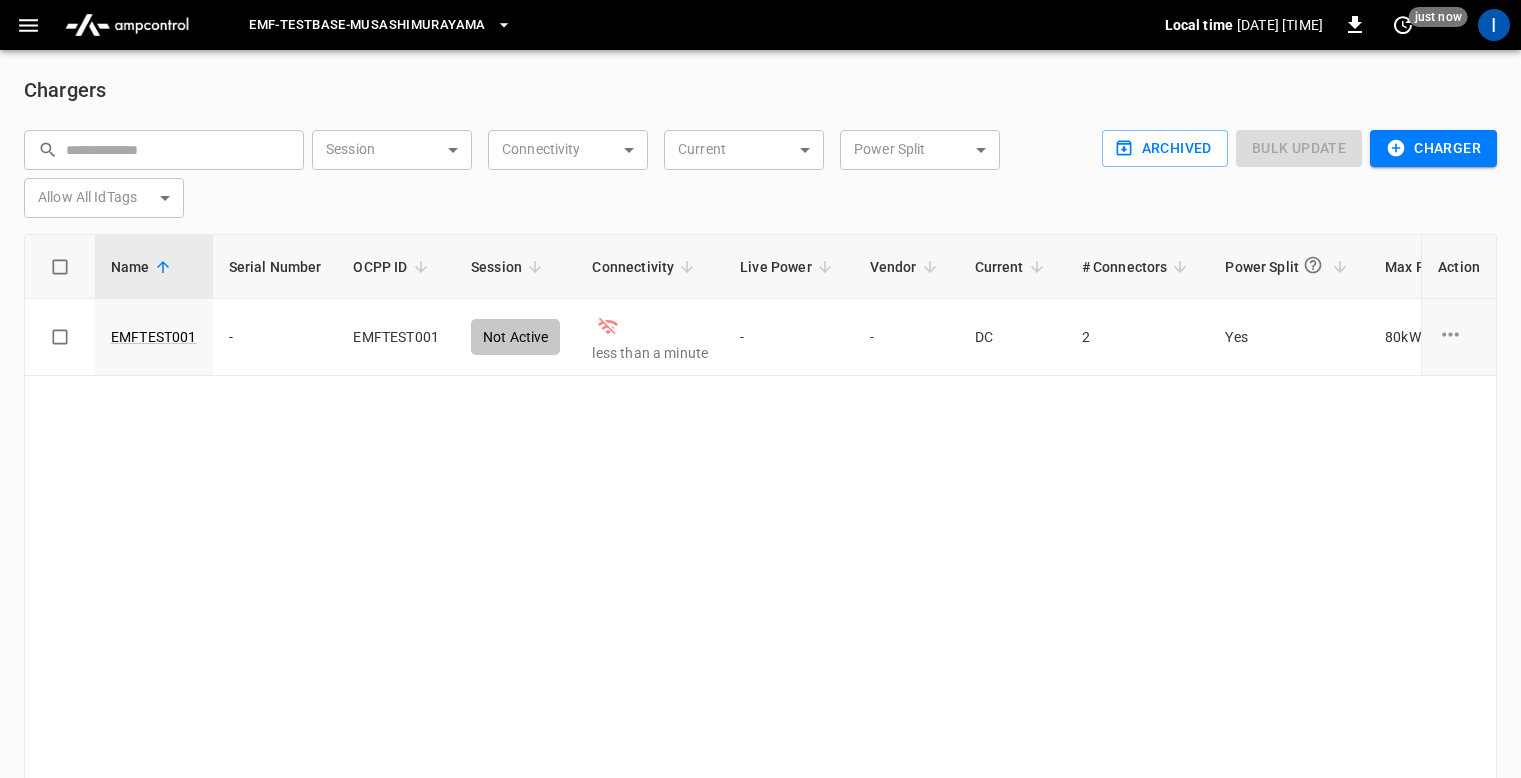 click on "Name Serial Number OCPP ID Session Connectivity Live Power Vendor Current # Connectors Power Split Max Power Allow All IdTags Firmware Version Connection Security ID Action EMFTEST001 - EMFTEST001 Not Active less than a minute - - DC 2 Yes 80  kW   True - TLS Encrypted [SERIAL] ... Copy" at bounding box center (760, 506) 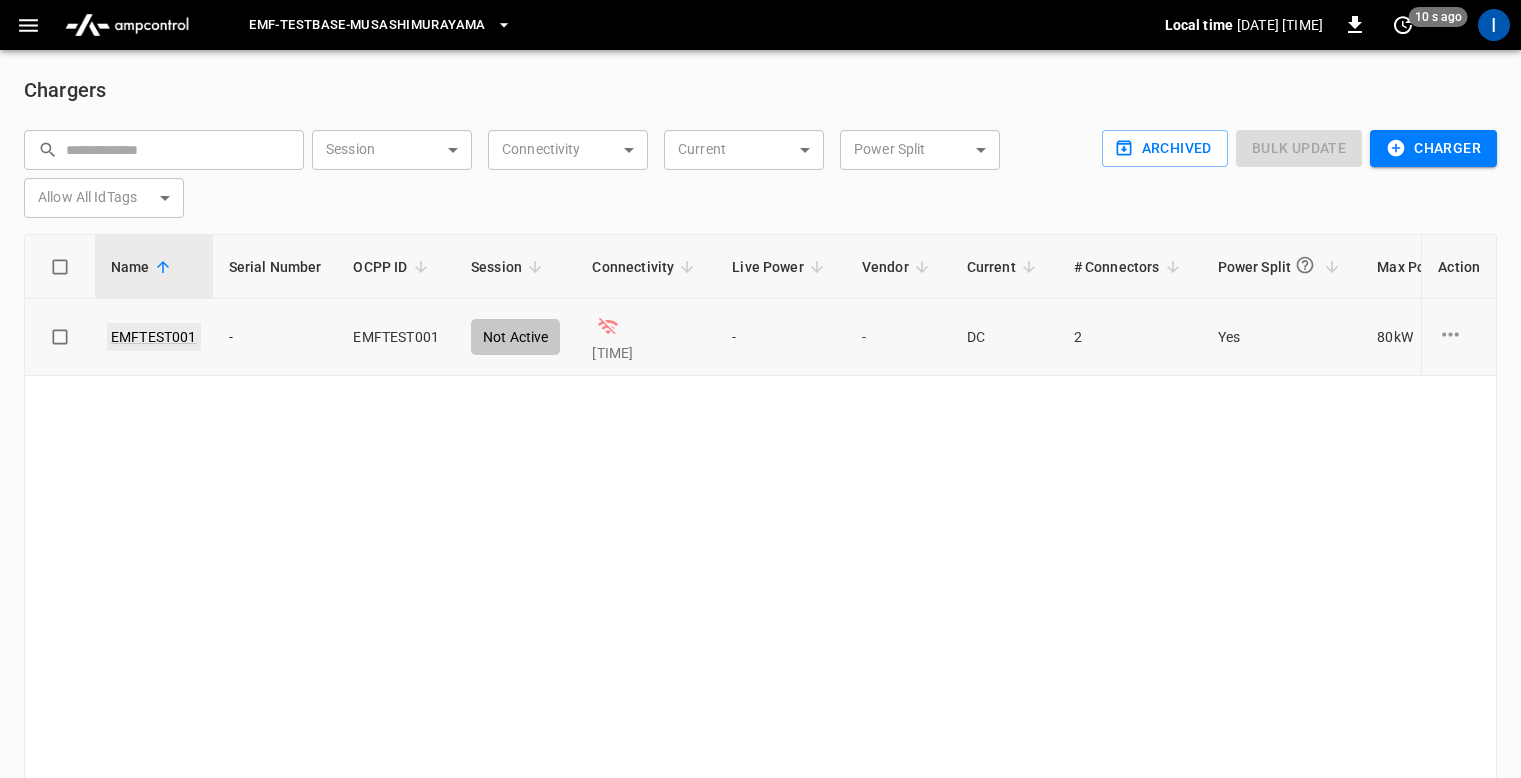 click on "EMFTEST001" at bounding box center [154, 337] 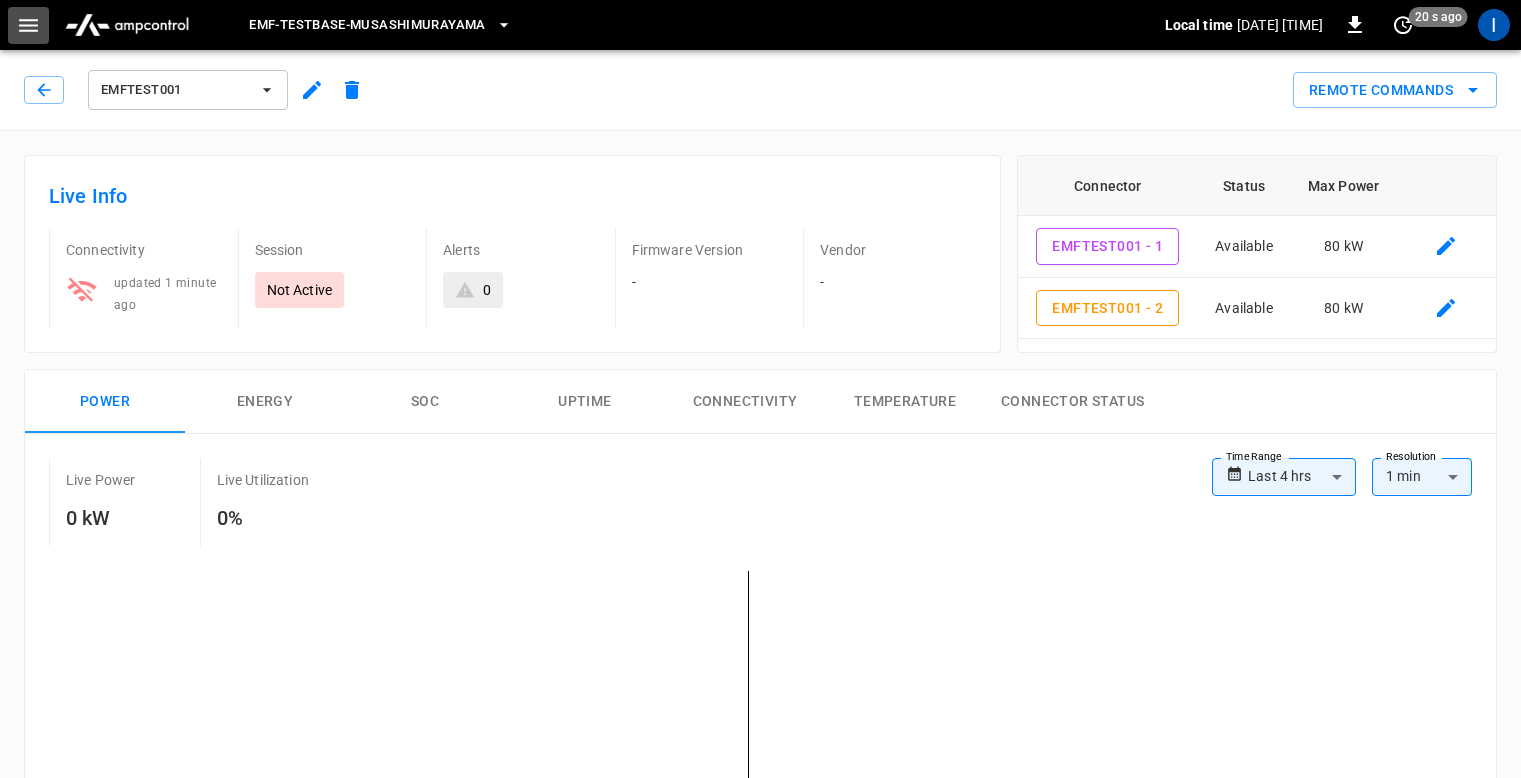 click at bounding box center [28, 25] 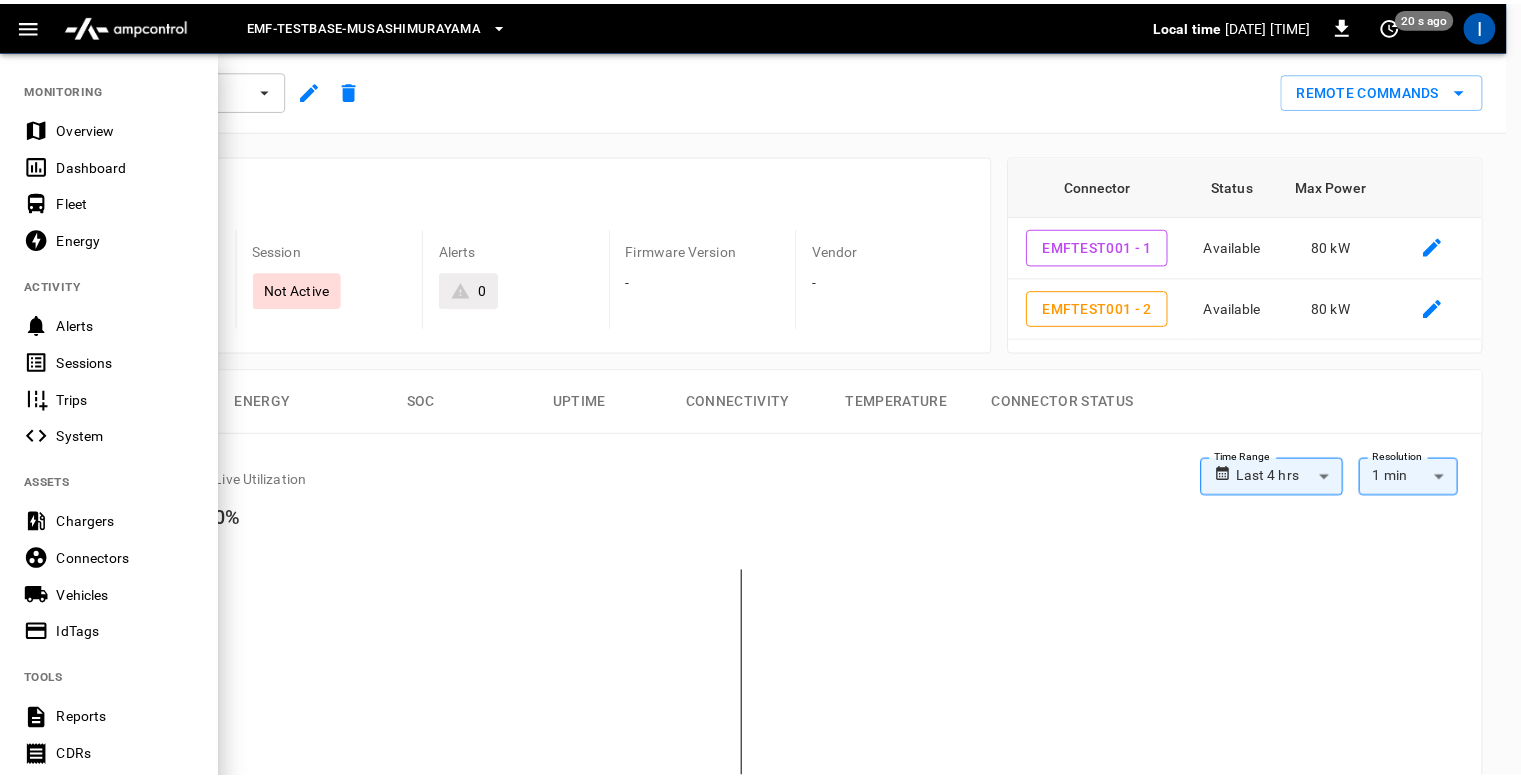 scroll, scrollTop: 364, scrollLeft: 0, axis: vertical 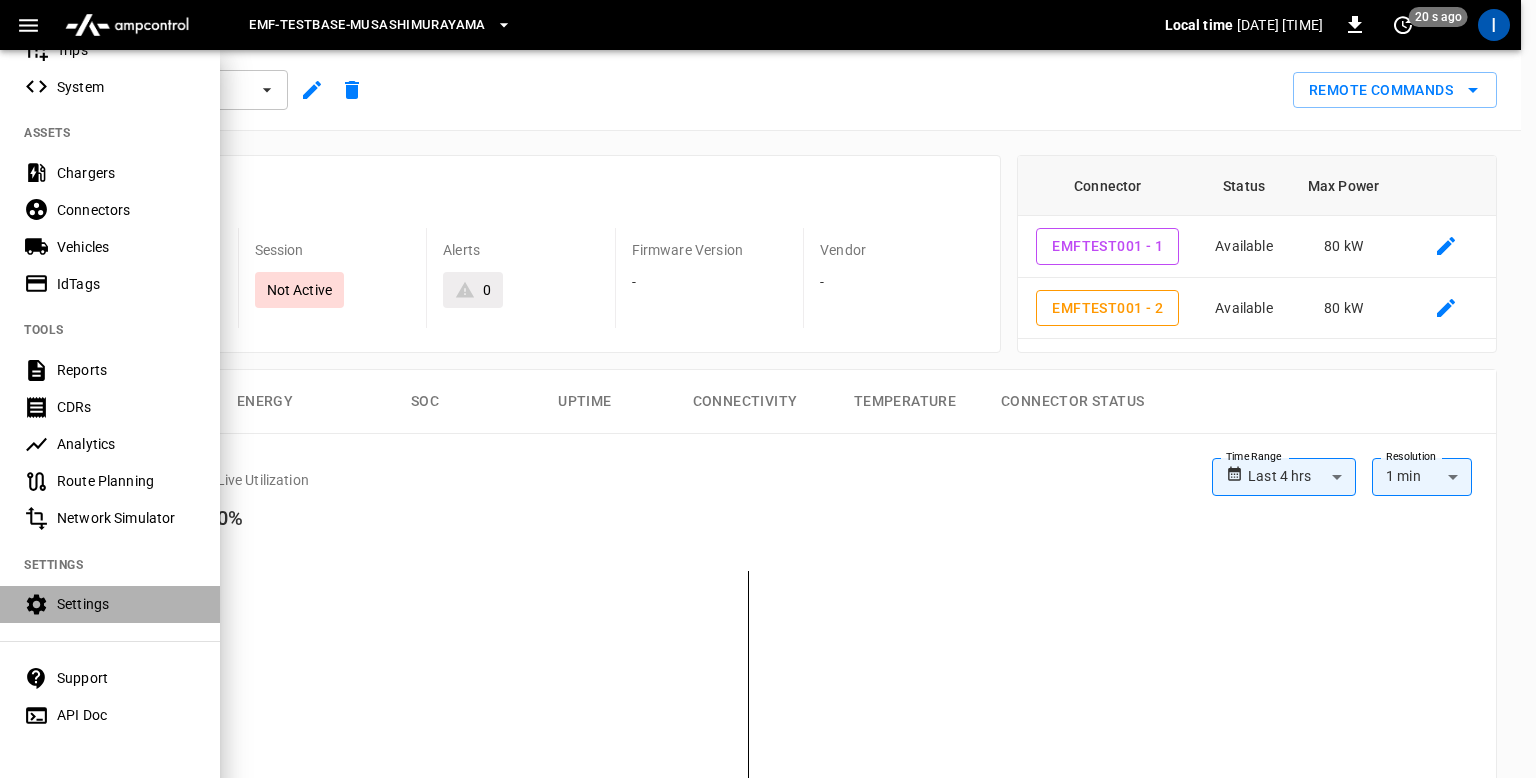 click on "Settings" at bounding box center (126, 604) 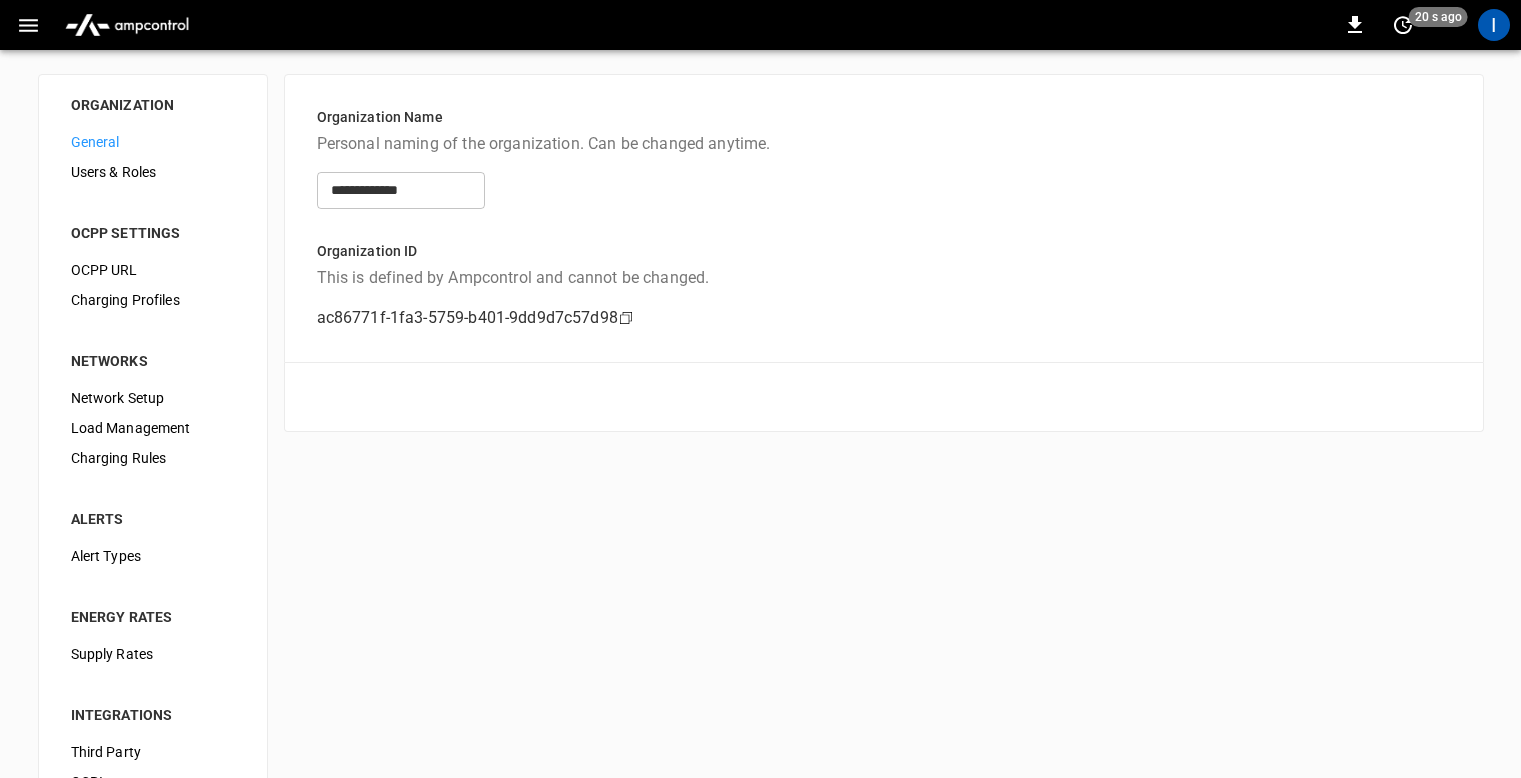 click on "OCPP URL" at bounding box center (153, 142) 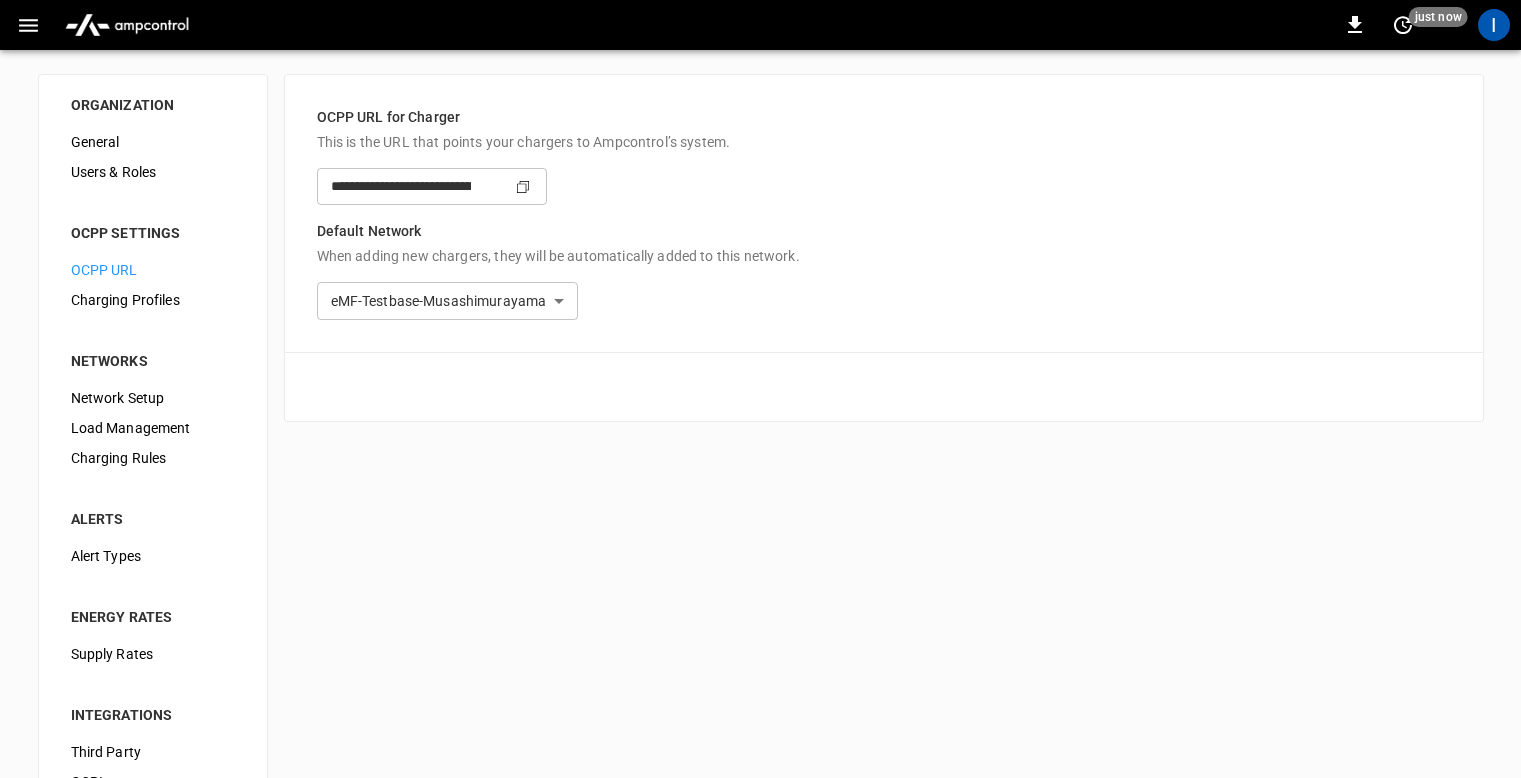 click on "Copy" at bounding box center [523, 187] 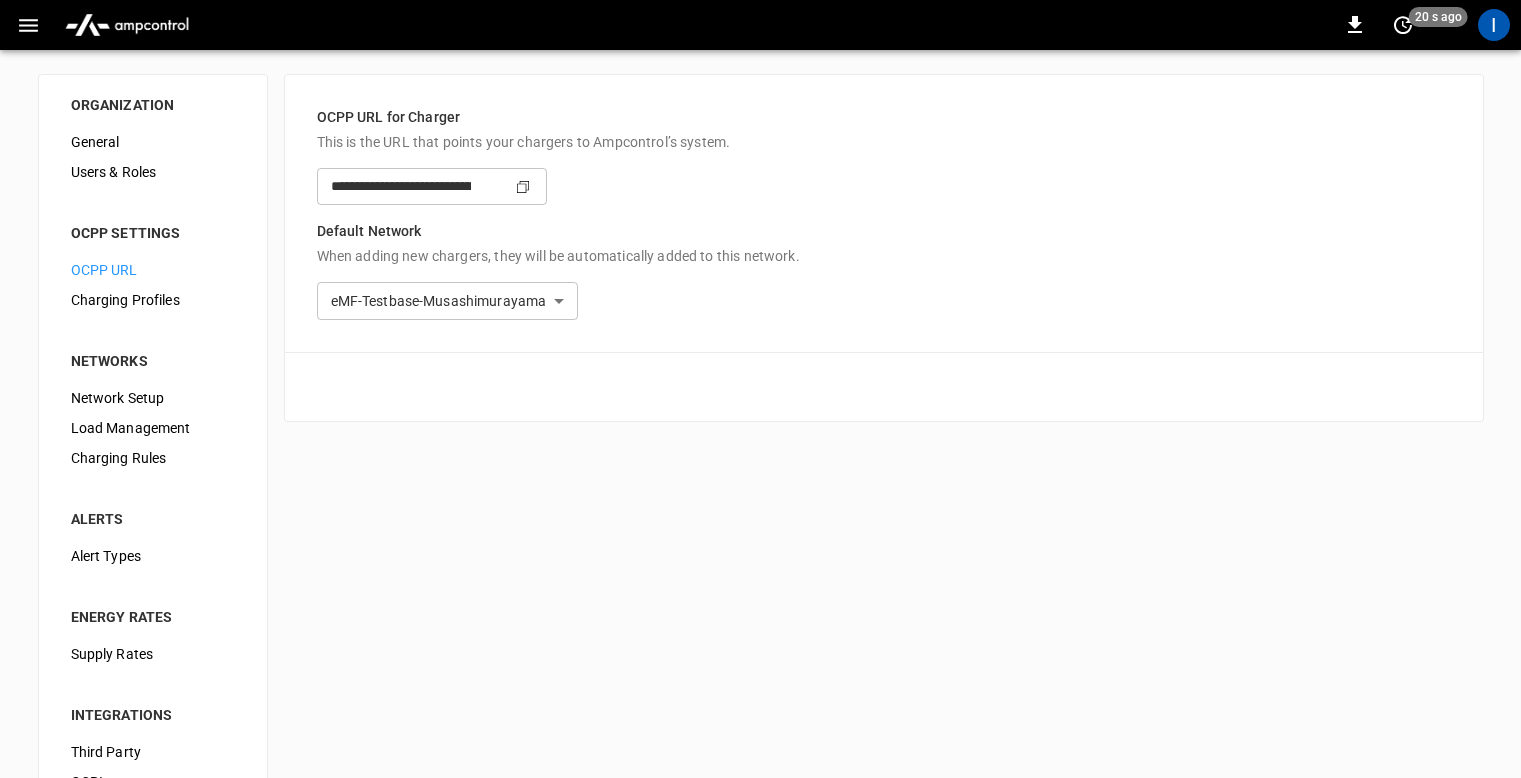 click on "Copy" at bounding box center [523, 187] 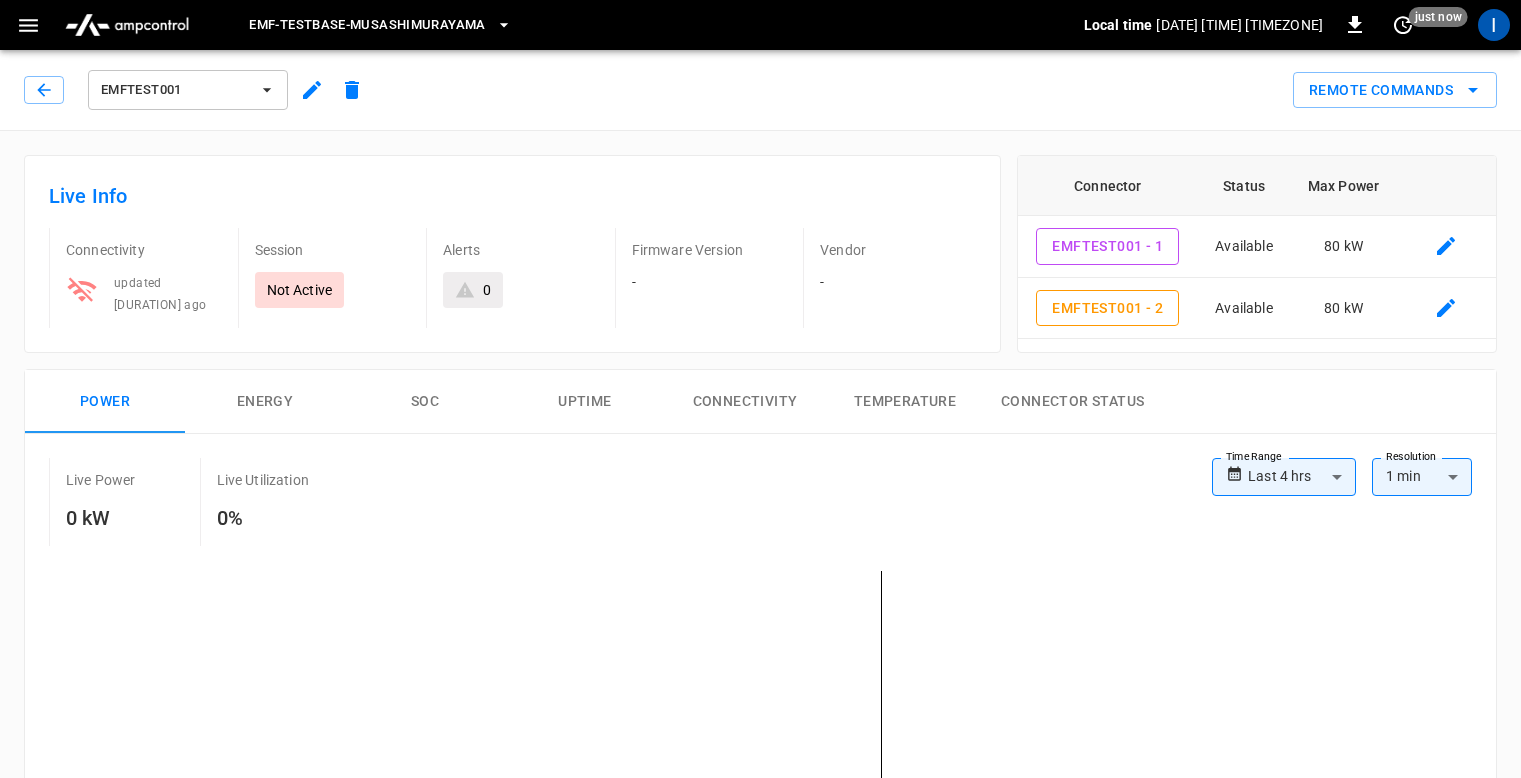 scroll, scrollTop: 0, scrollLeft: 0, axis: both 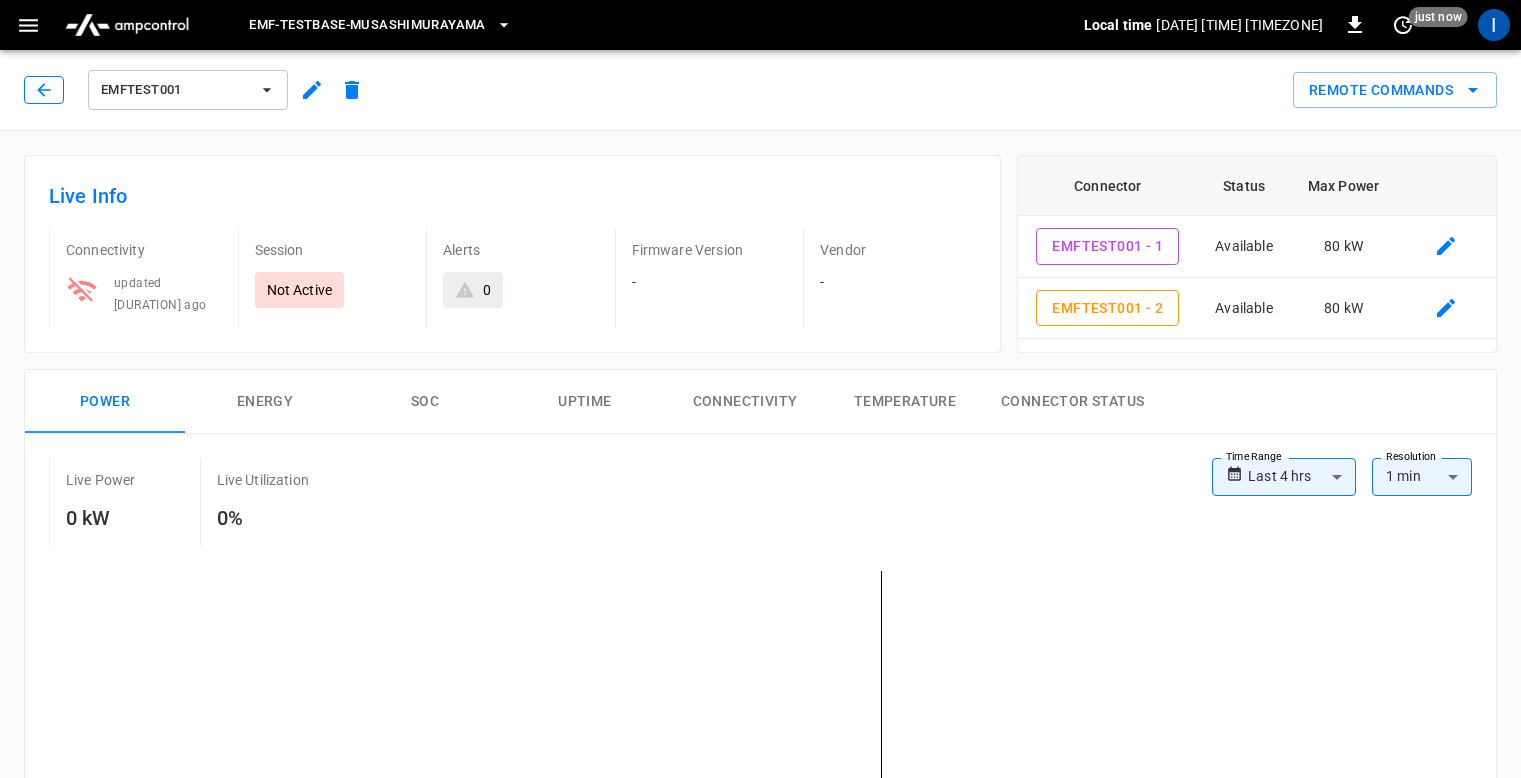 click at bounding box center [44, 90] 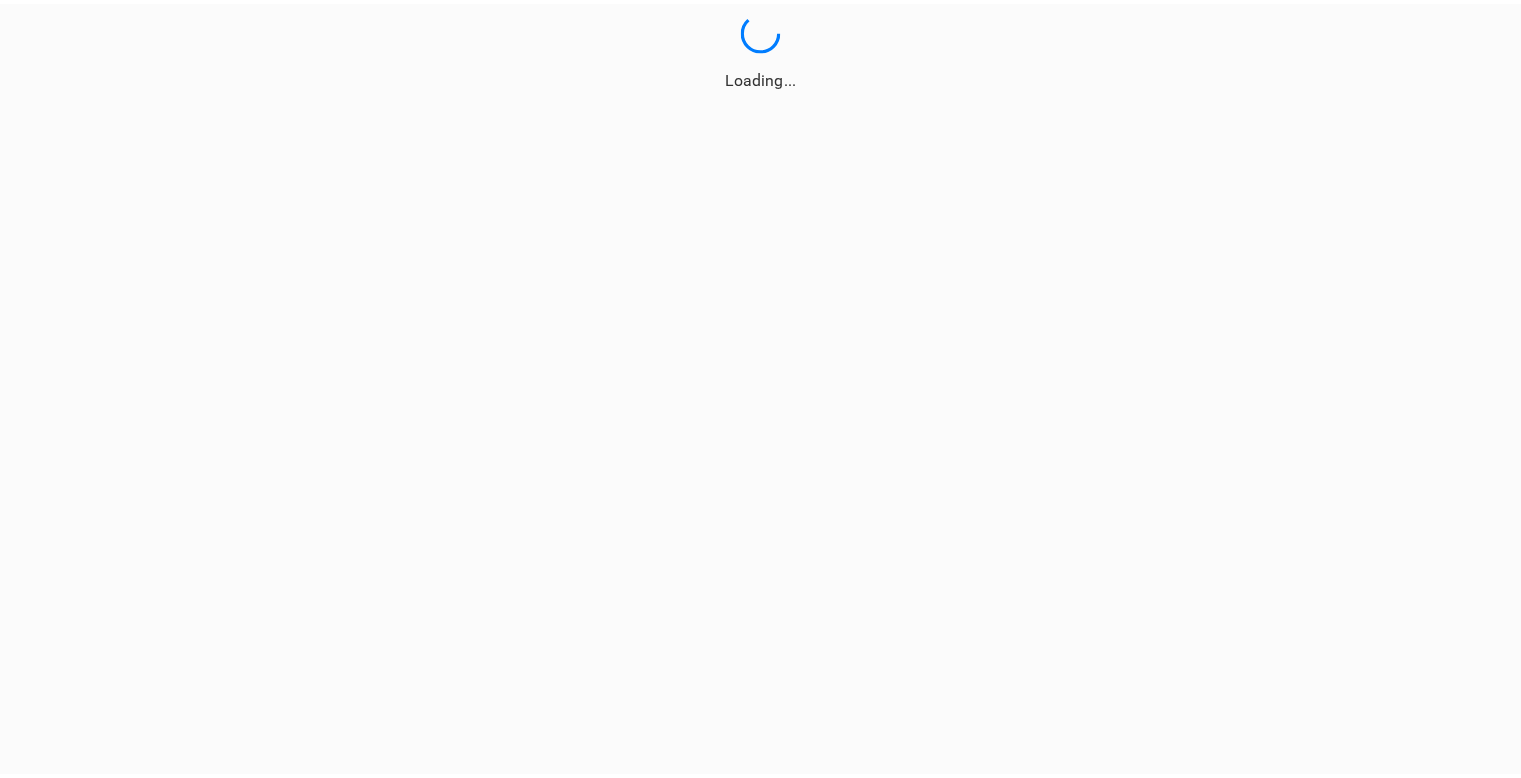 scroll, scrollTop: 0, scrollLeft: 0, axis: both 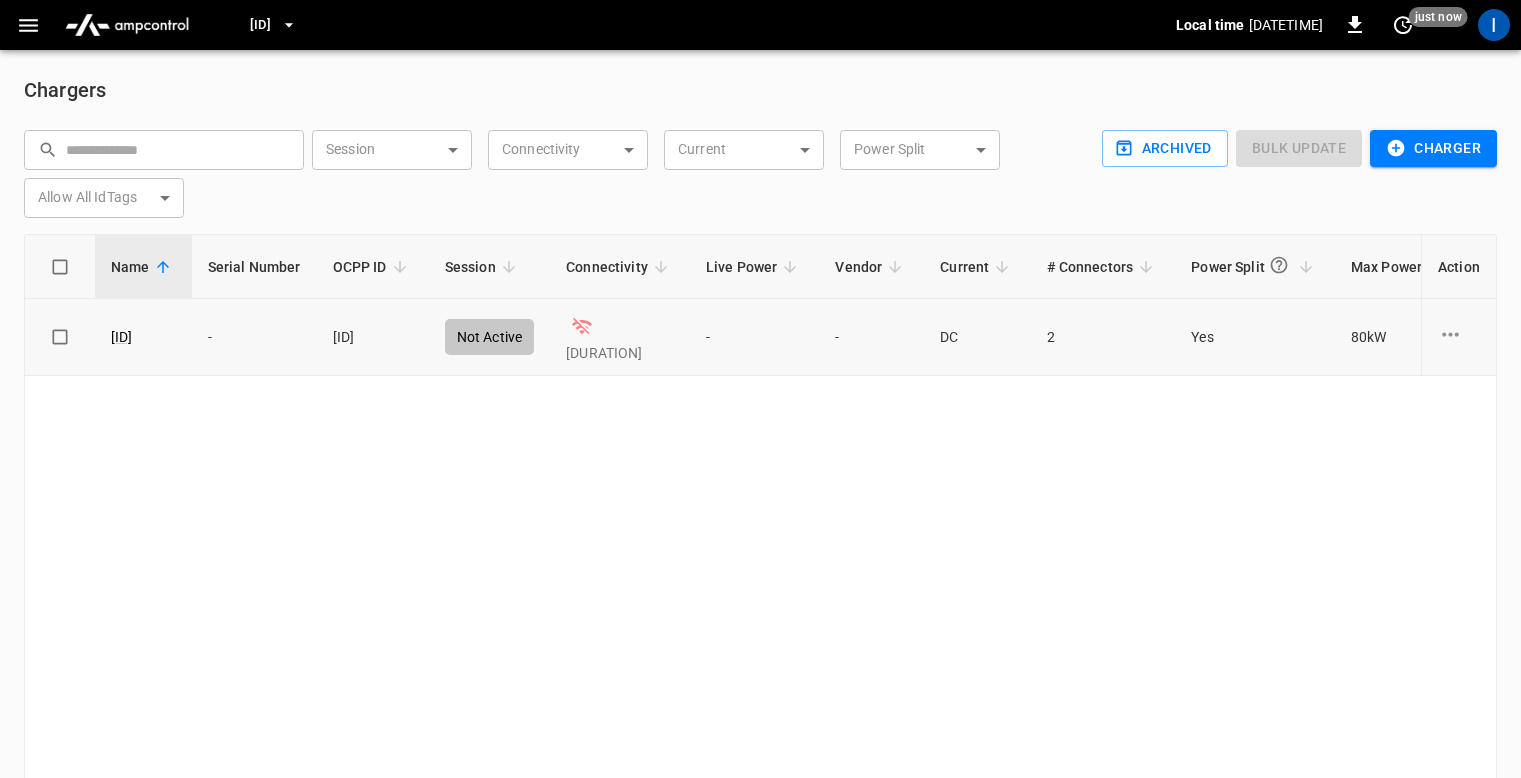 click on "EMFTEST001" at bounding box center (373, 337) 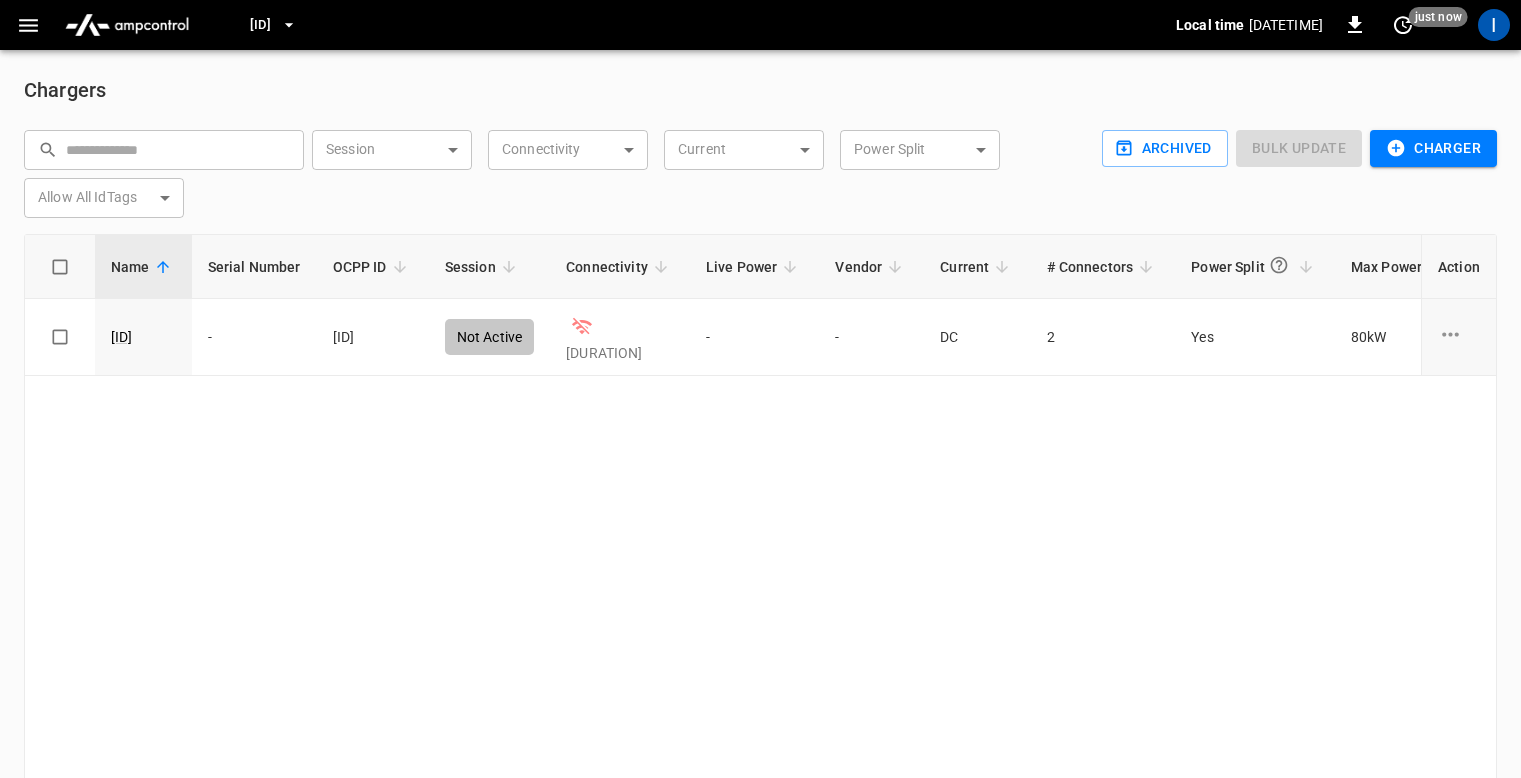 copy on "EMFTEST001" 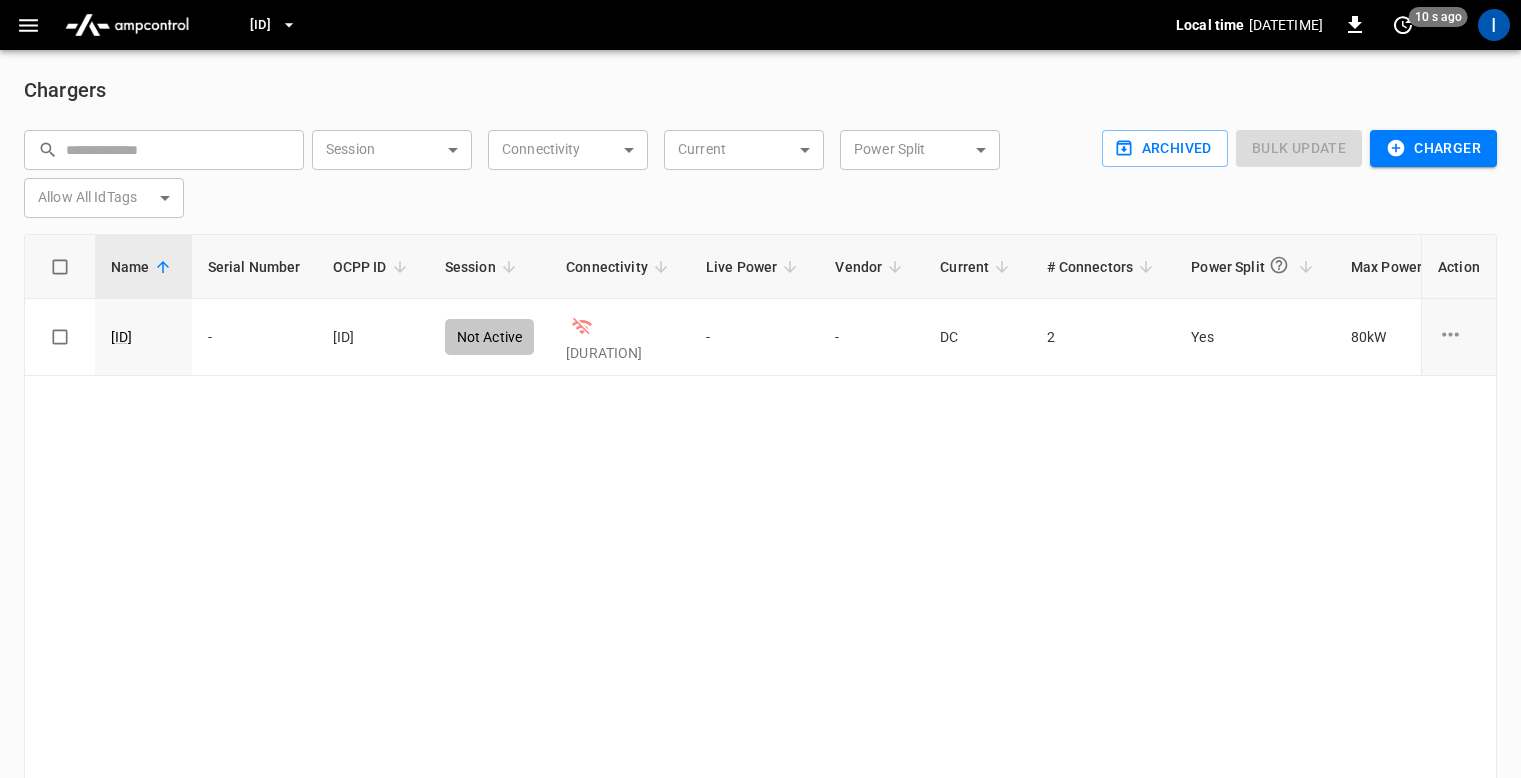 click on "Name Serial Number OCPP ID Session Connectivity Live Power Vendor Current # Connectors Power Split Max Power Allow All IdTags Firmware Version Connection Security ID Action EMFTEST001 - EMFTEST001 Not Active 2 minutes - - DC 2 Yes 80  kW   True - TLS Encrypted 6deb ... Copy" at bounding box center [760, 506] 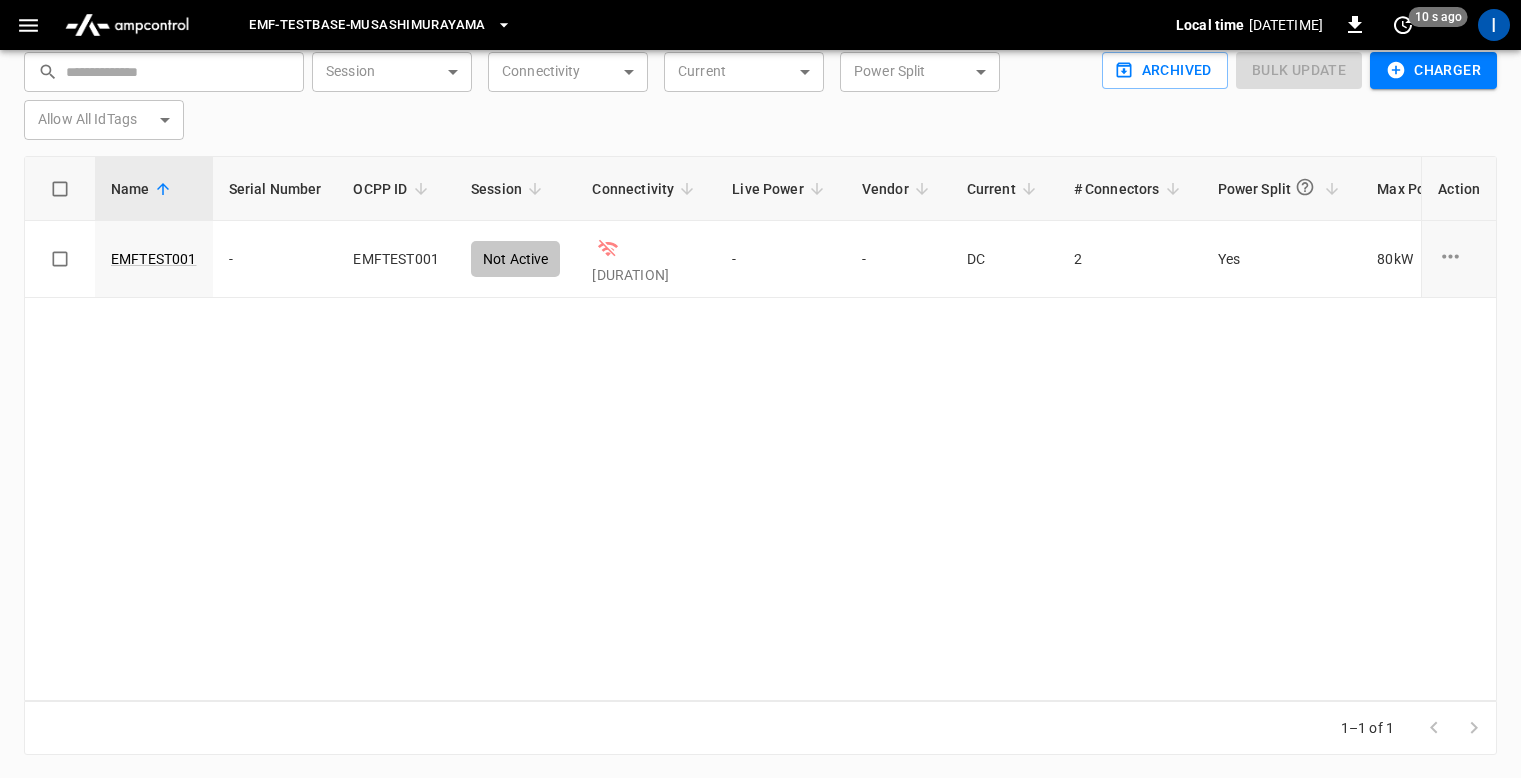 scroll, scrollTop: 0, scrollLeft: 0, axis: both 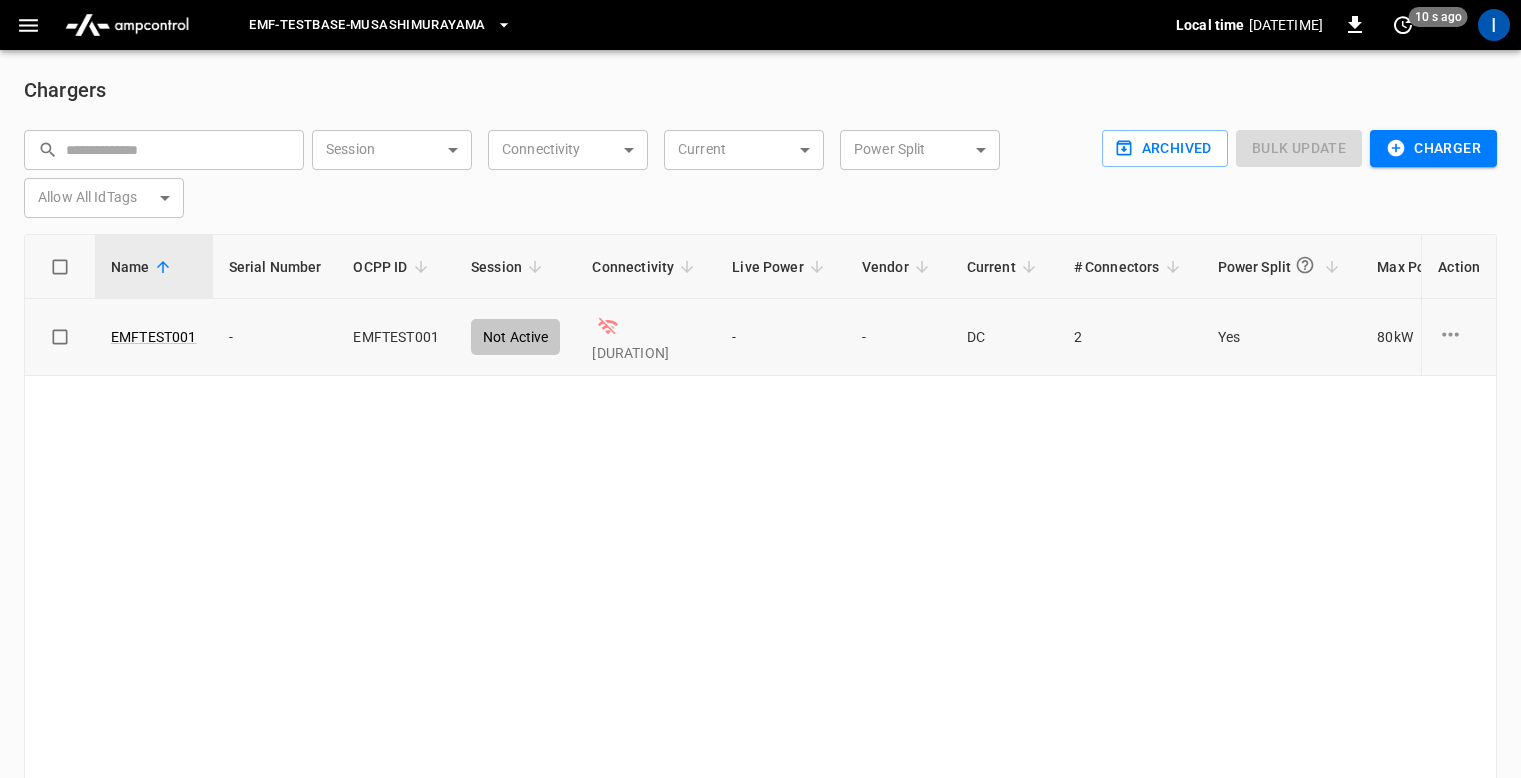 click at bounding box center (1450, 334) 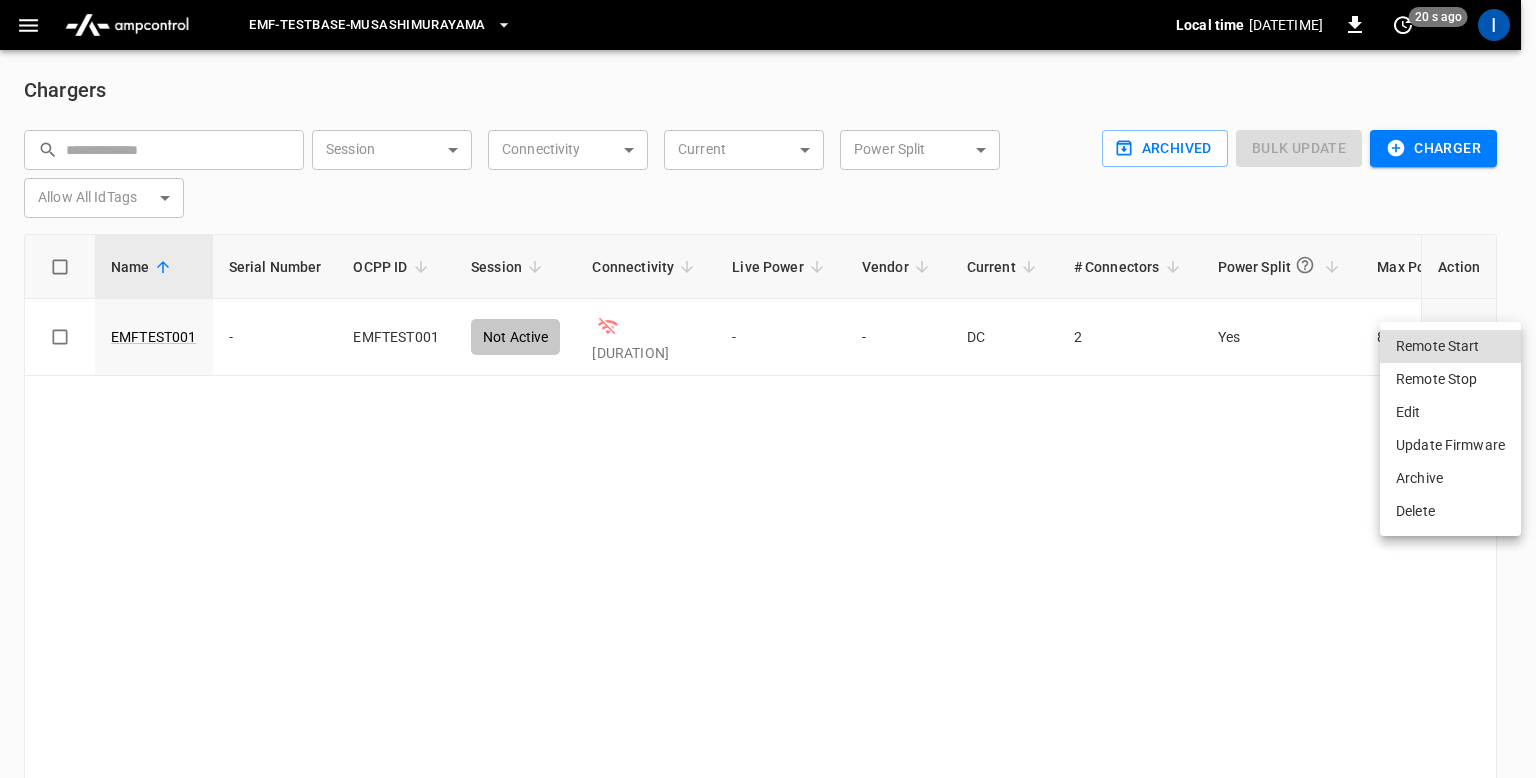 click on "Edit" at bounding box center [1450, 412] 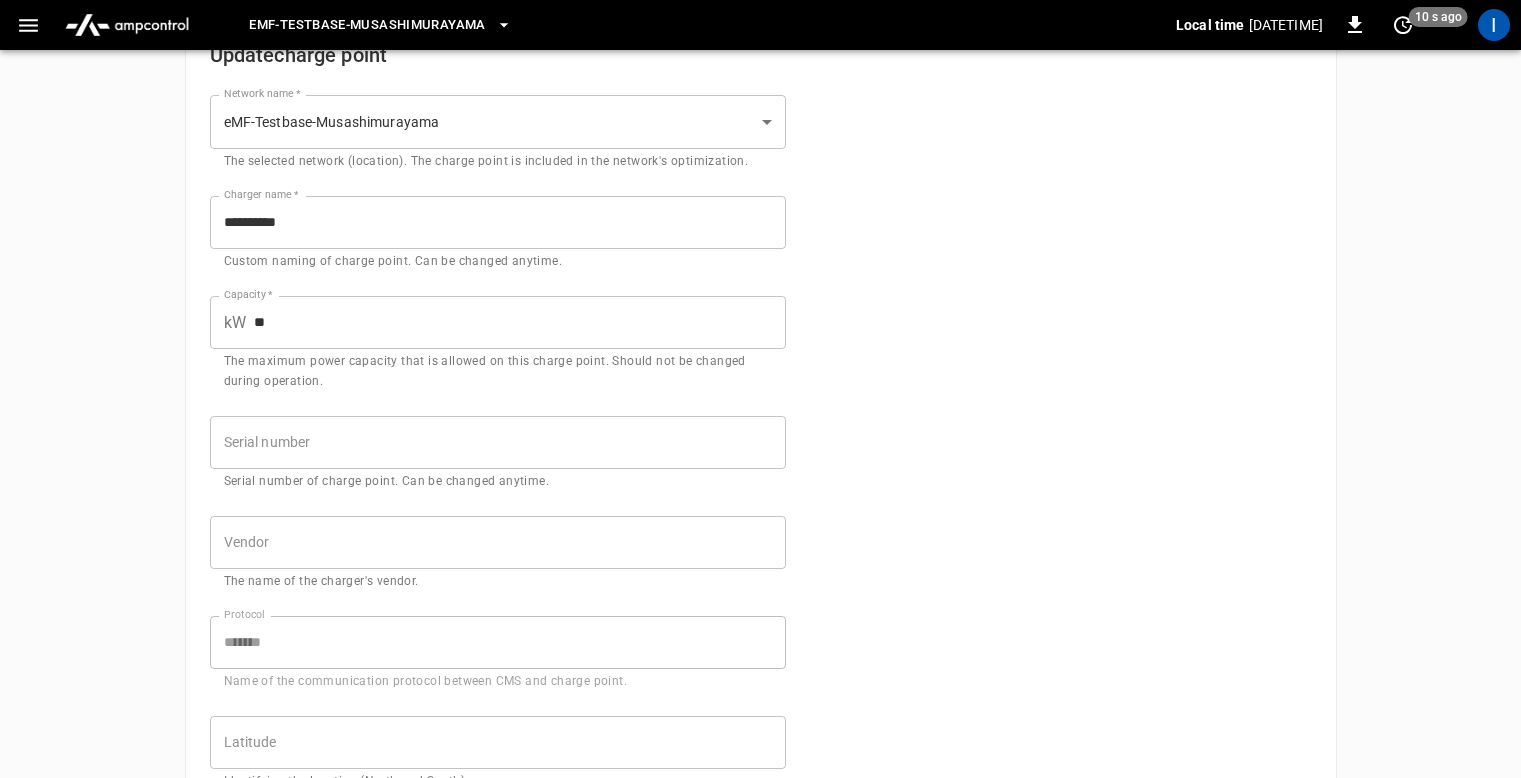 scroll, scrollTop: 0, scrollLeft: 0, axis: both 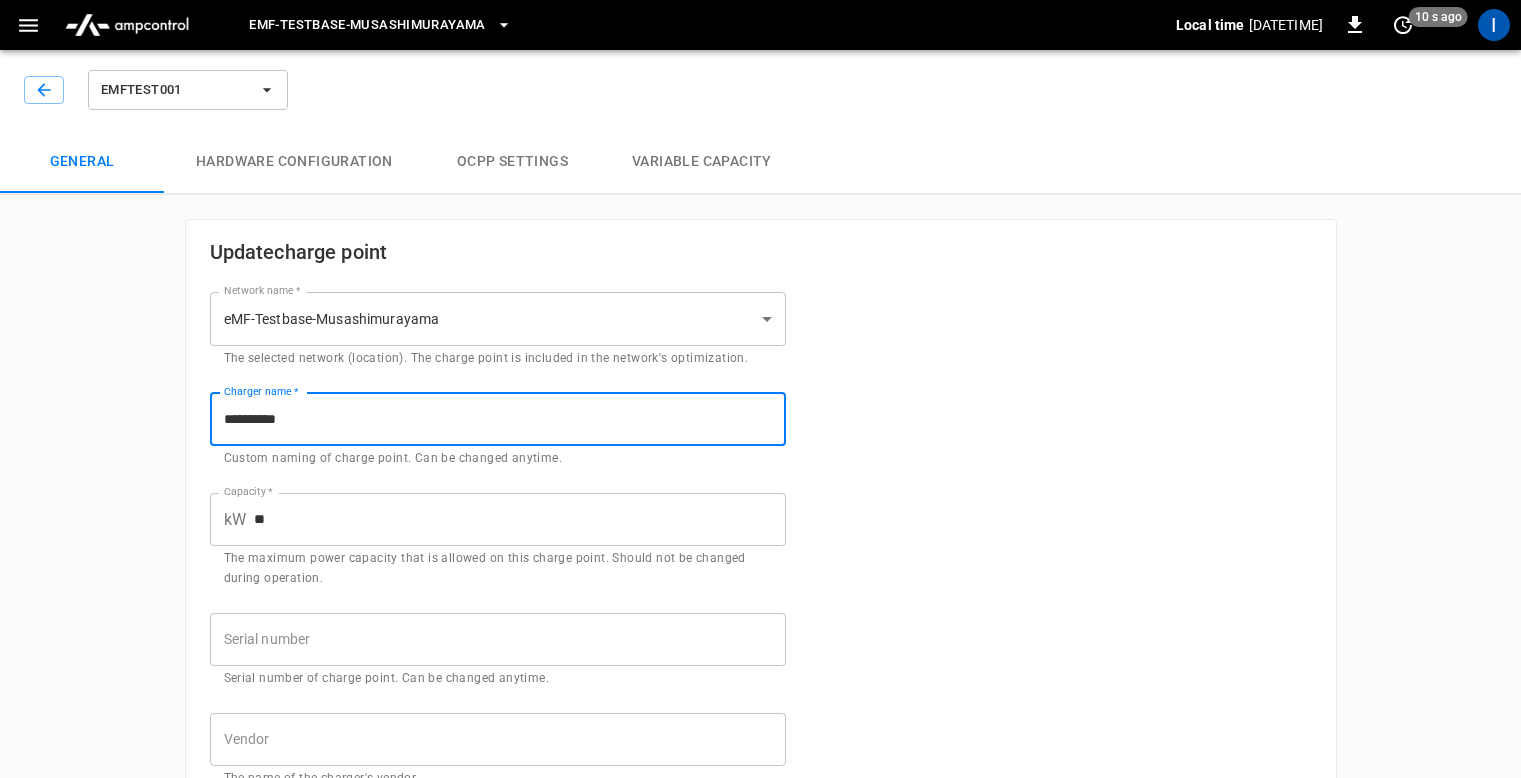 click on "[MASKED_DATA]" at bounding box center (498, 419) 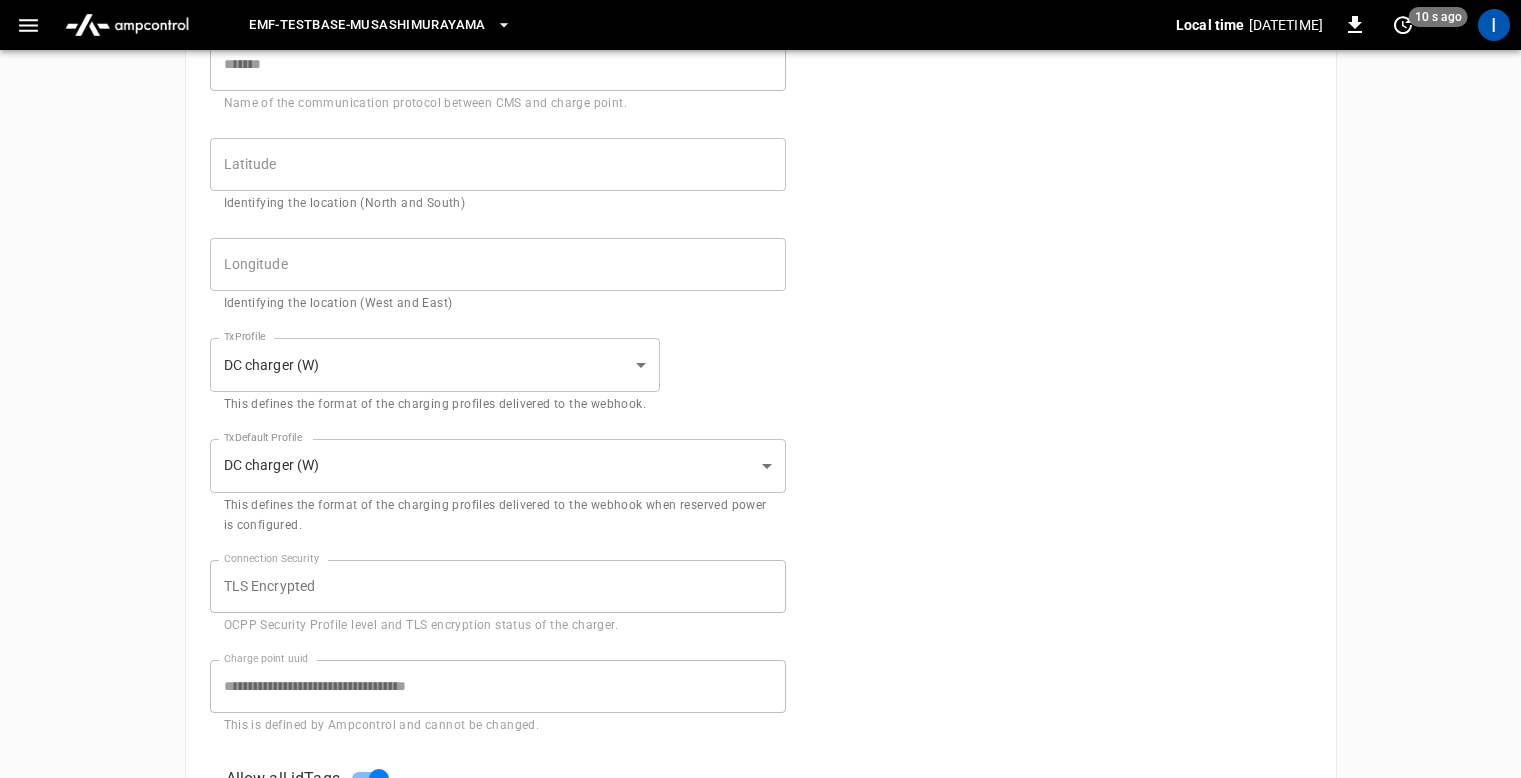 scroll, scrollTop: 466, scrollLeft: 0, axis: vertical 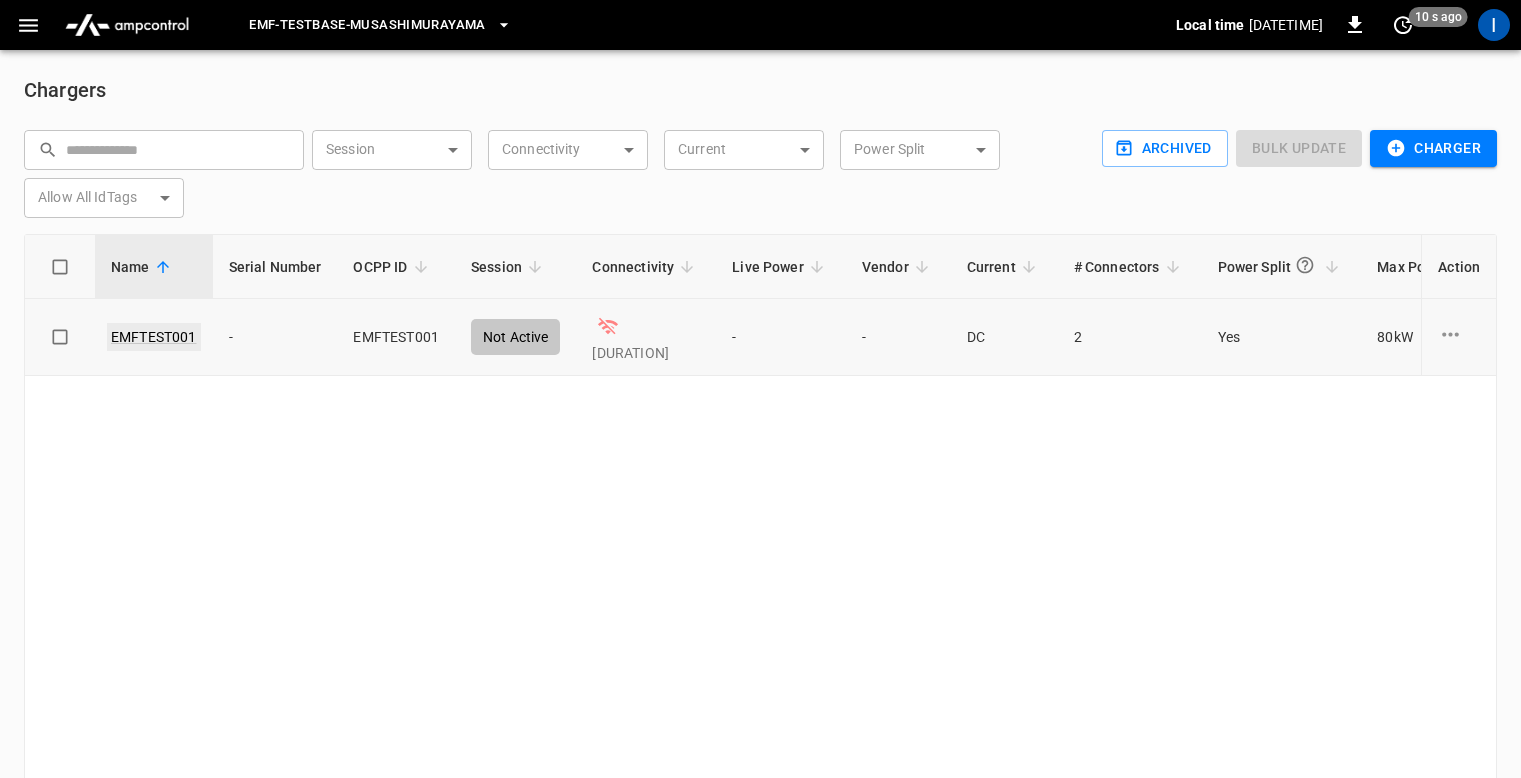 click on "EMFTEST001" at bounding box center [154, 337] 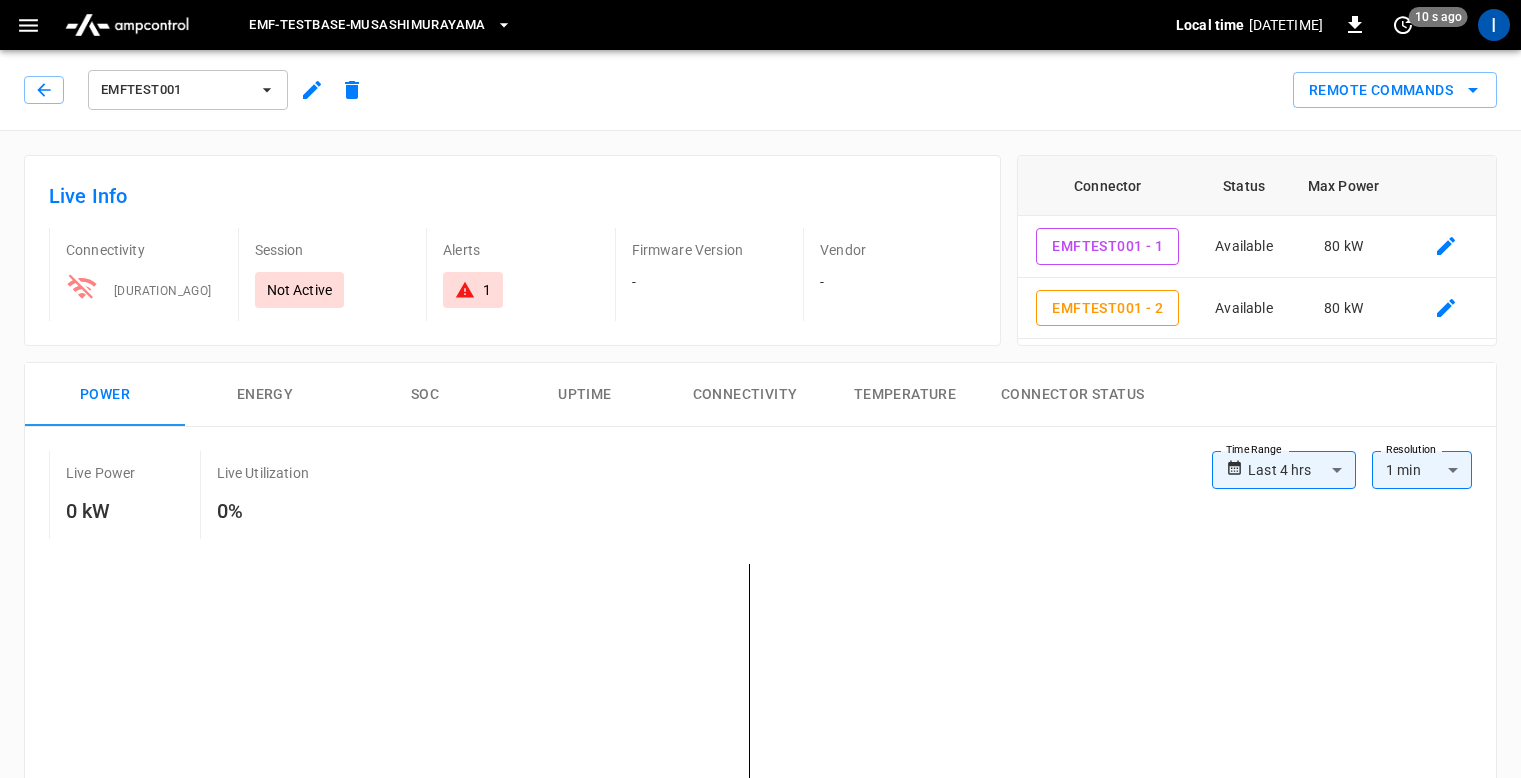 click on "1" at bounding box center [473, 290] 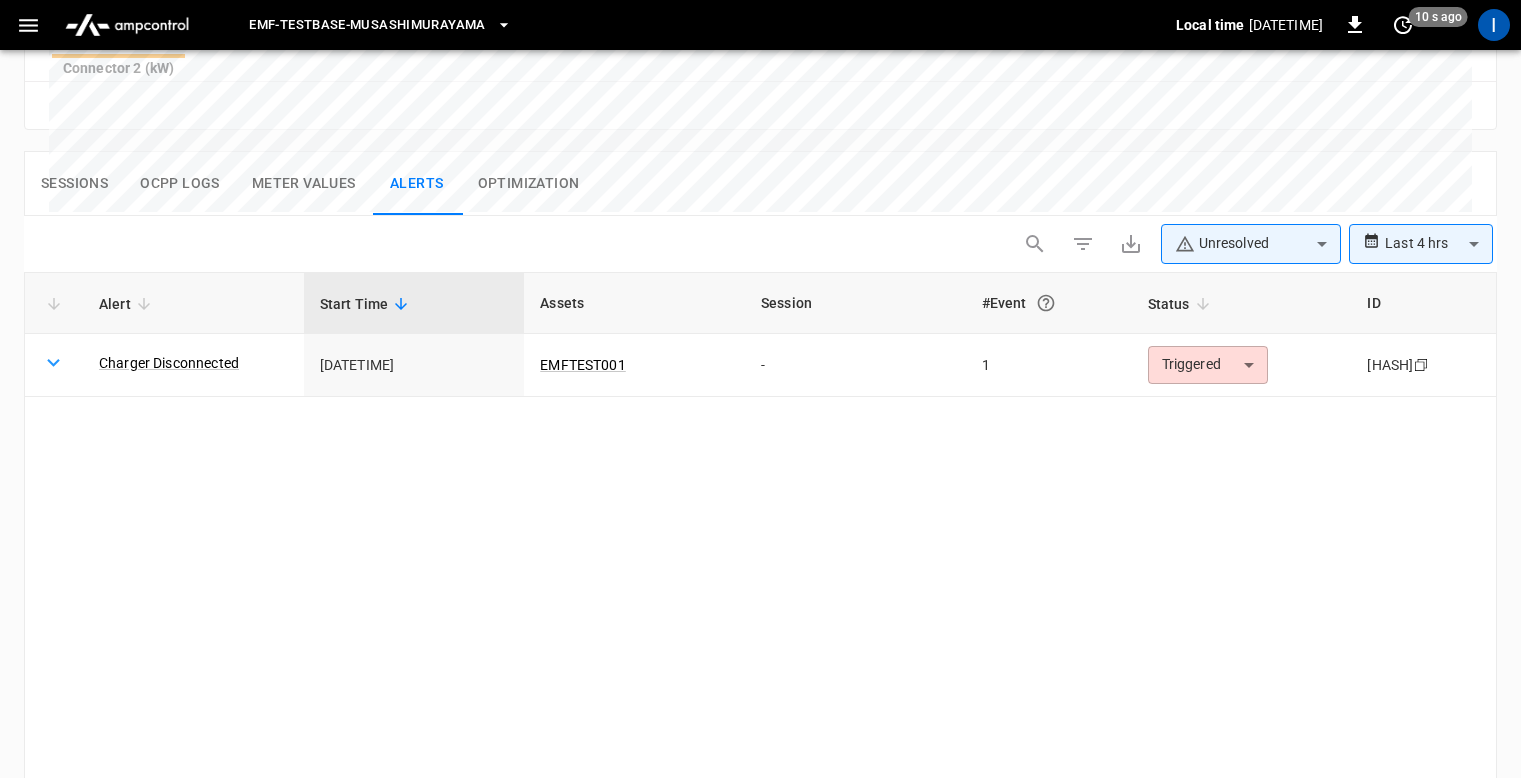 scroll, scrollTop: 952, scrollLeft: 0, axis: vertical 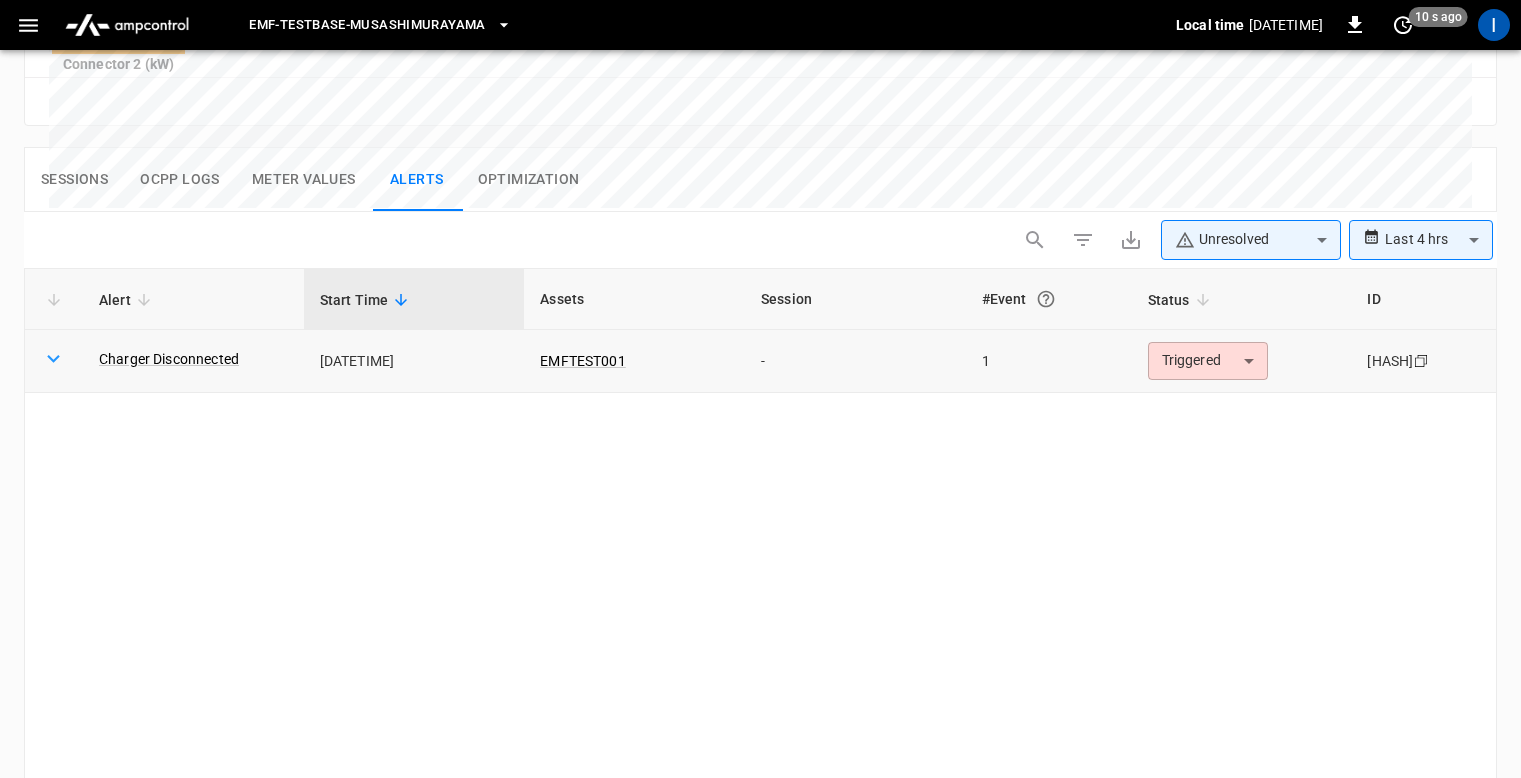 click at bounding box center (53, 358) 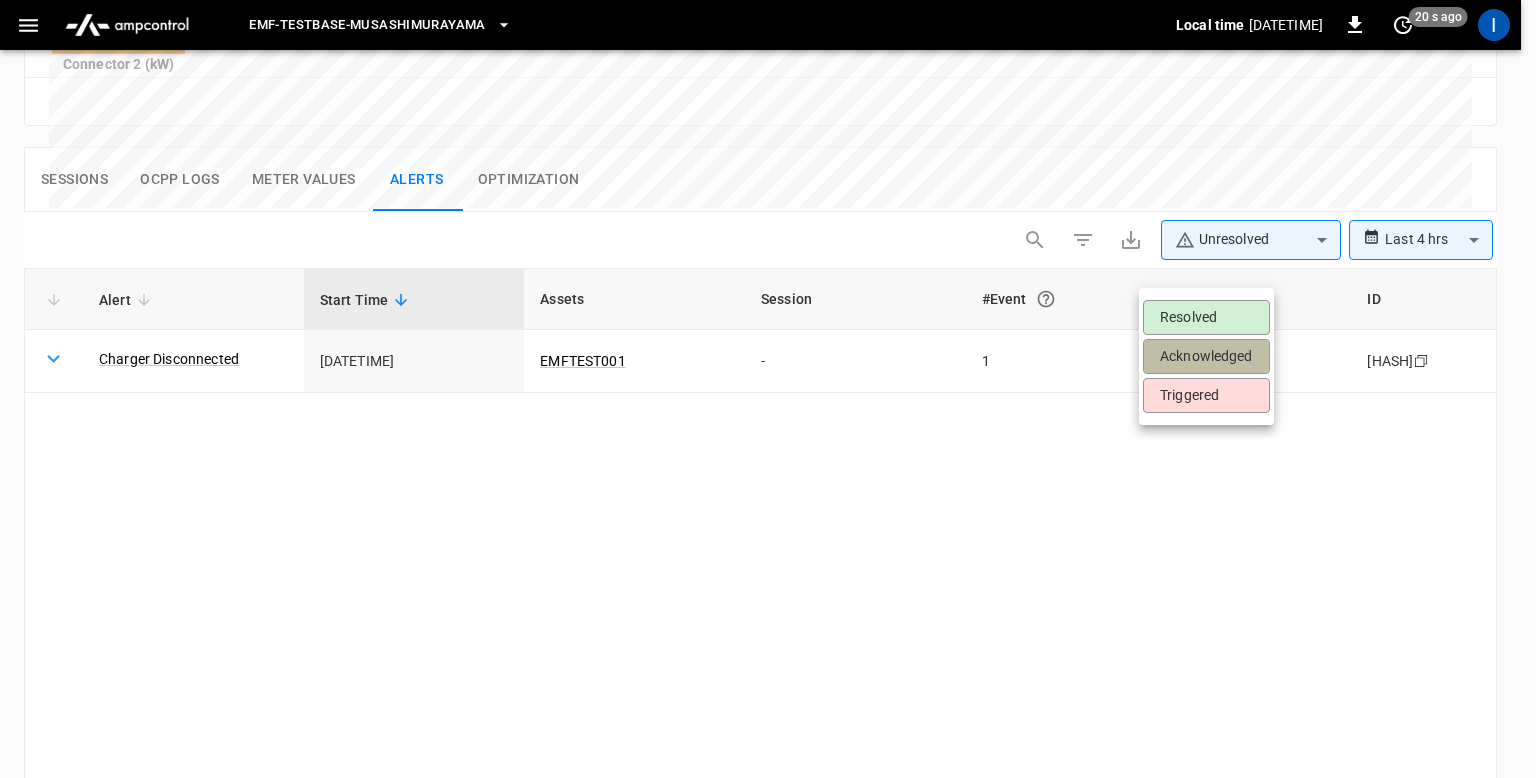 click on "Acknowledged" at bounding box center [1206, 356] 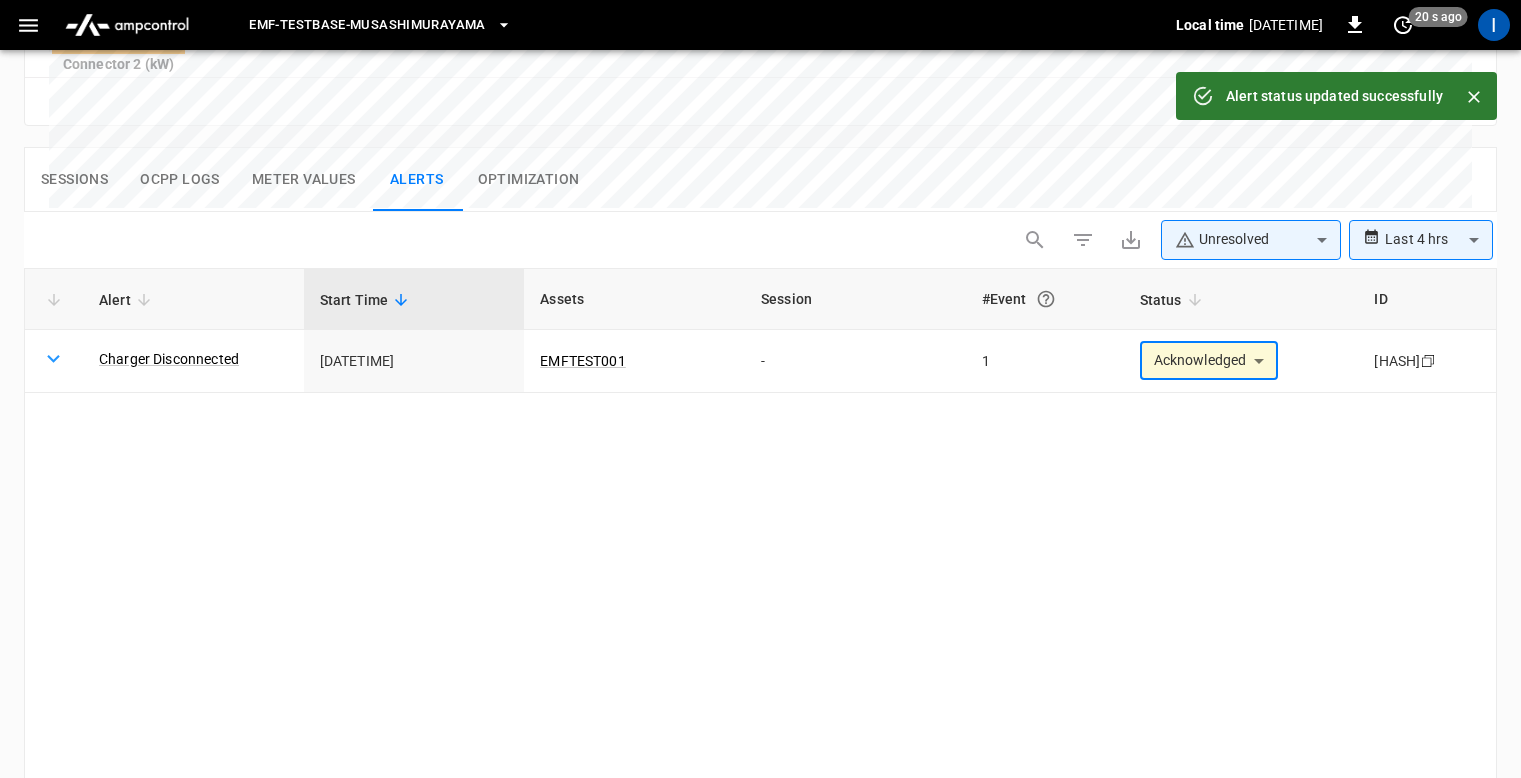 click on "**********" at bounding box center (760, 537) 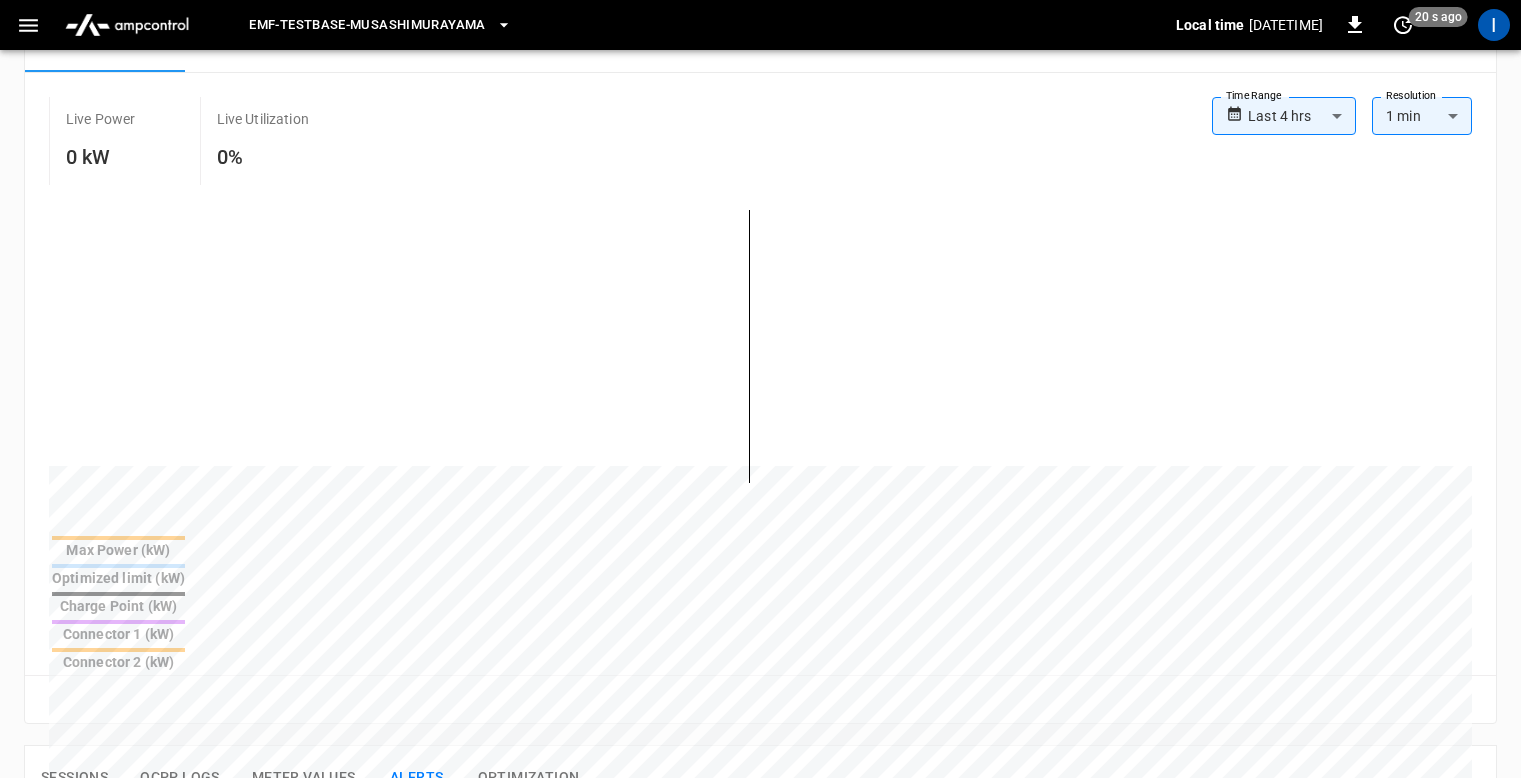 scroll, scrollTop: 0, scrollLeft: 0, axis: both 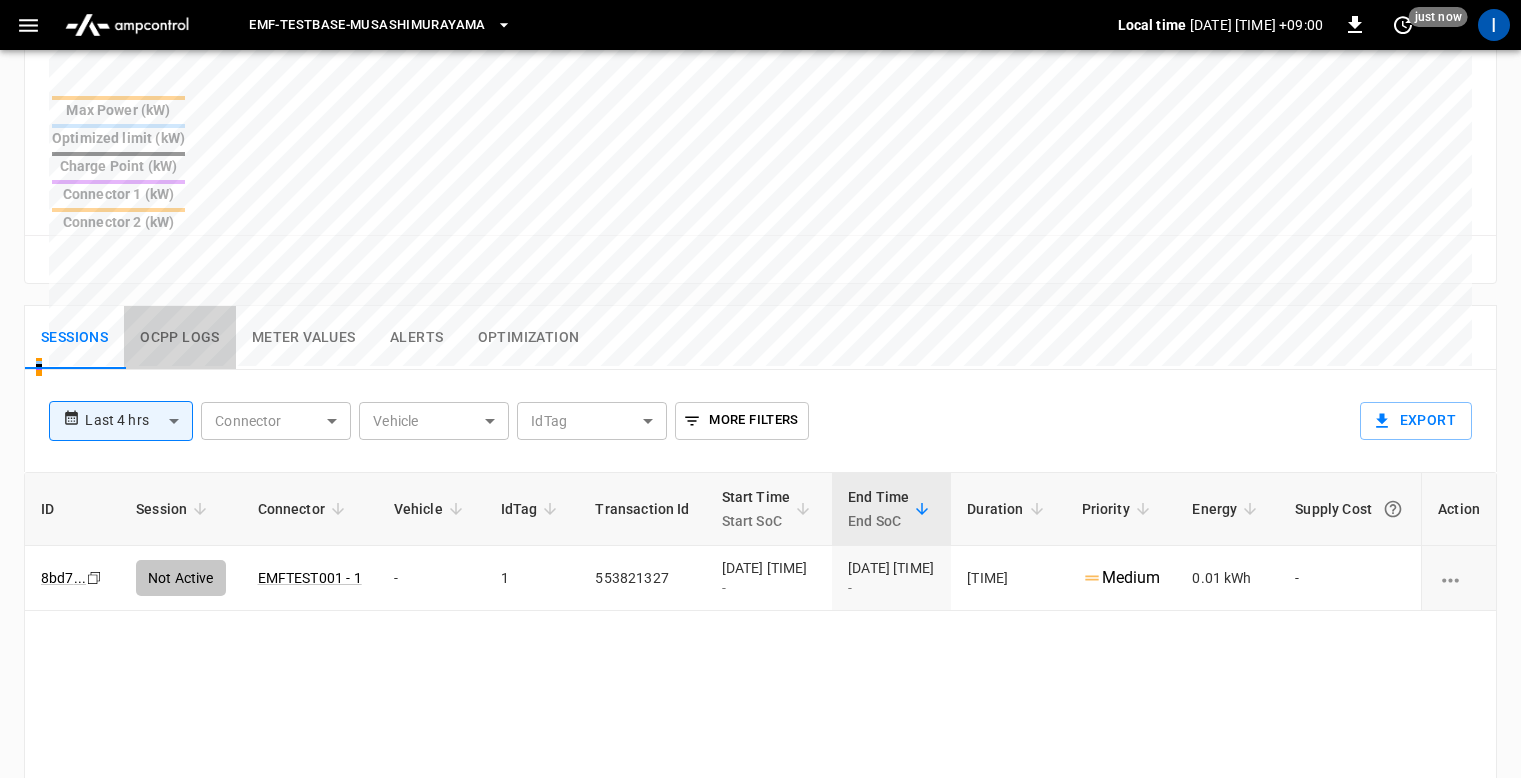 click on "Ocpp logs" at bounding box center [180, 338] 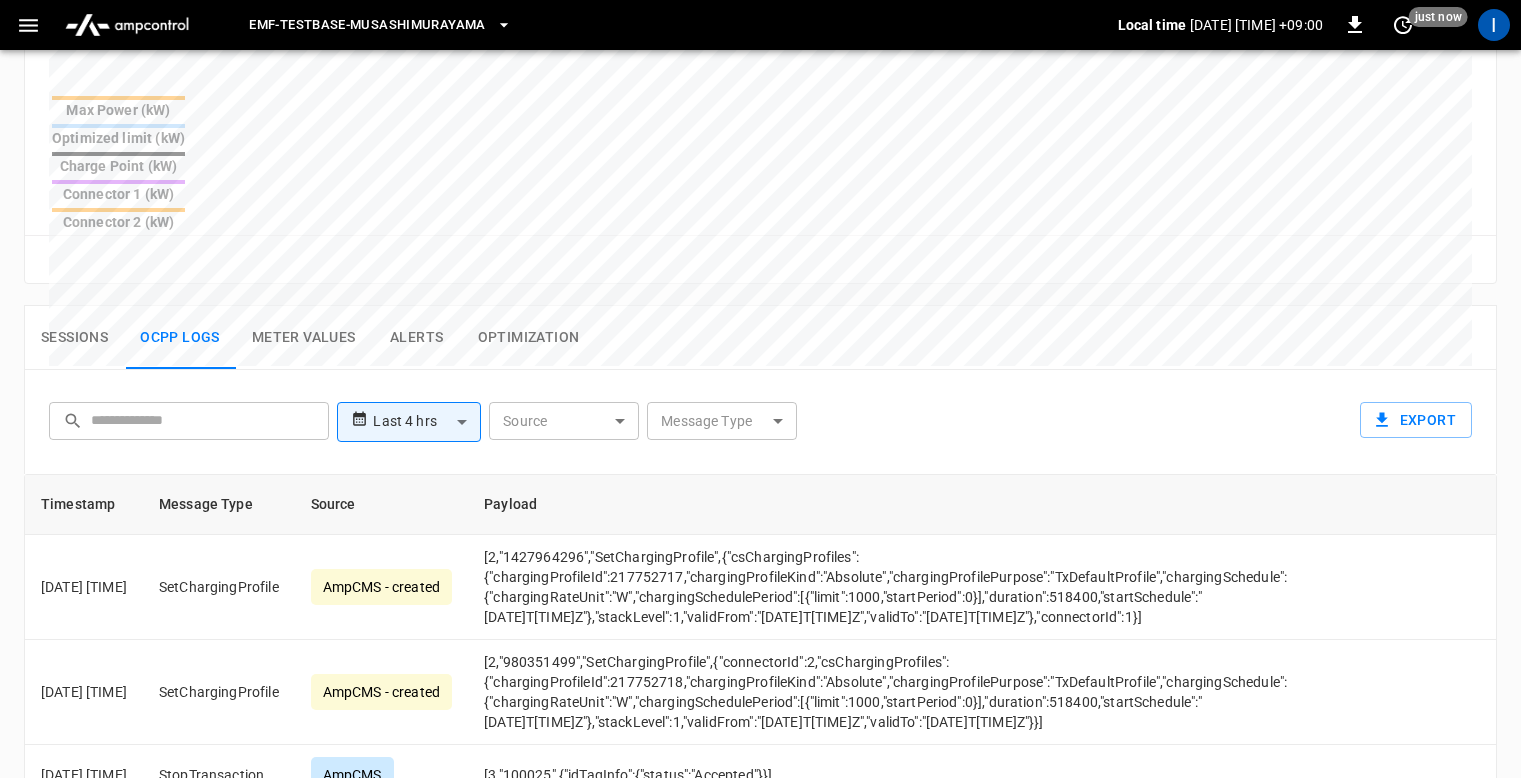 scroll, scrollTop: 835, scrollLeft: 0, axis: vertical 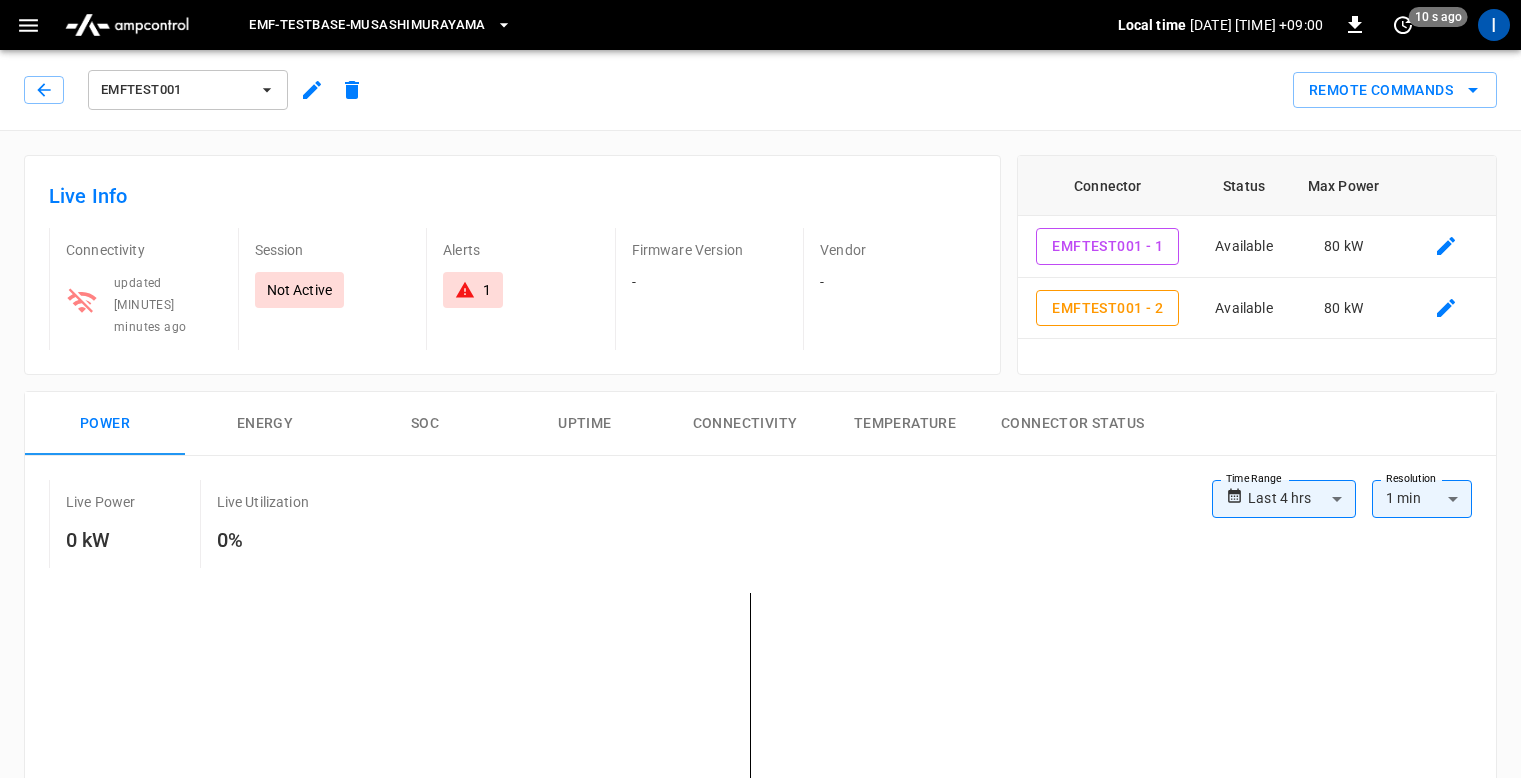 click on "EMFTEST001 Remote Commands" at bounding box center [756, 86] 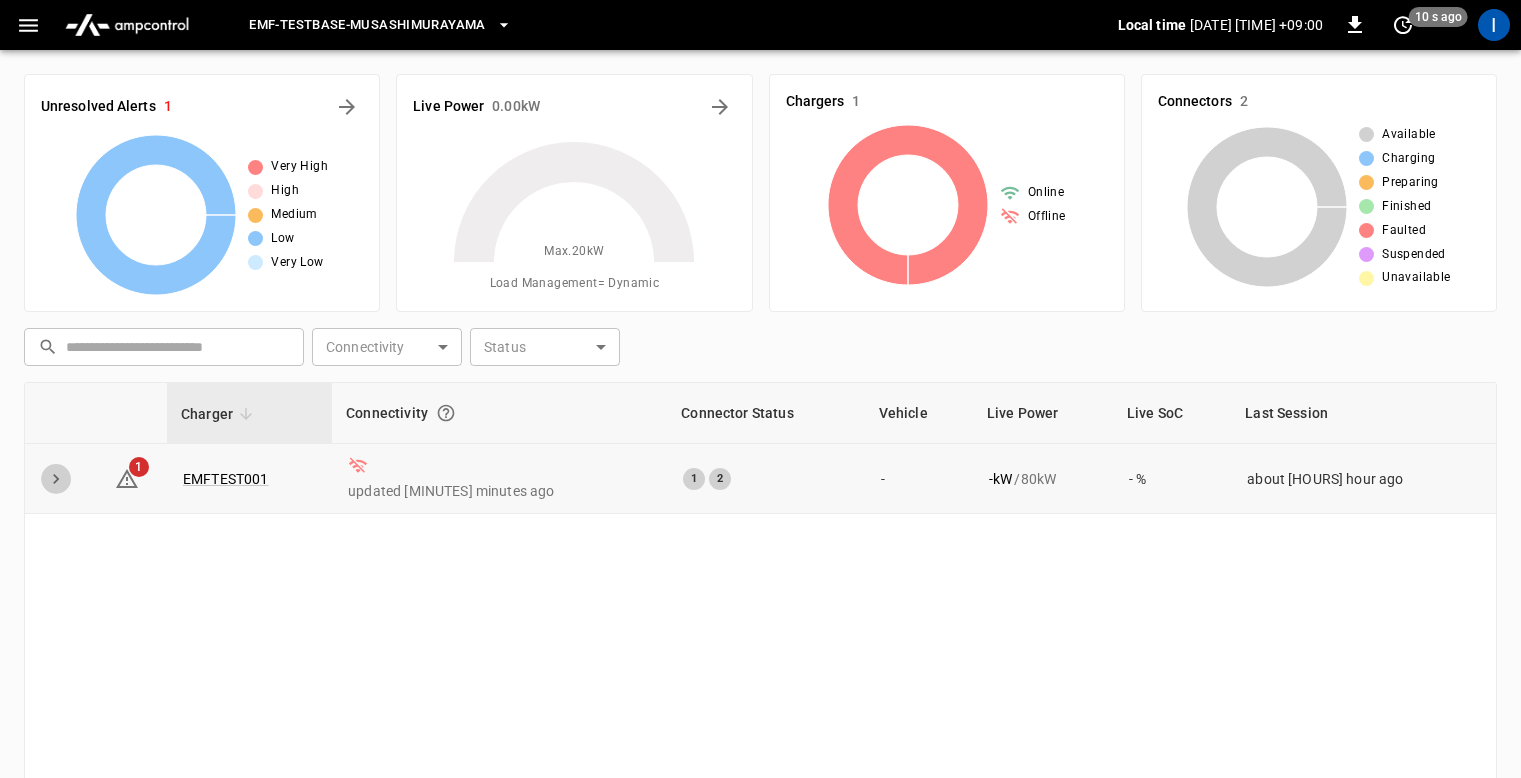 click at bounding box center (56, 479) 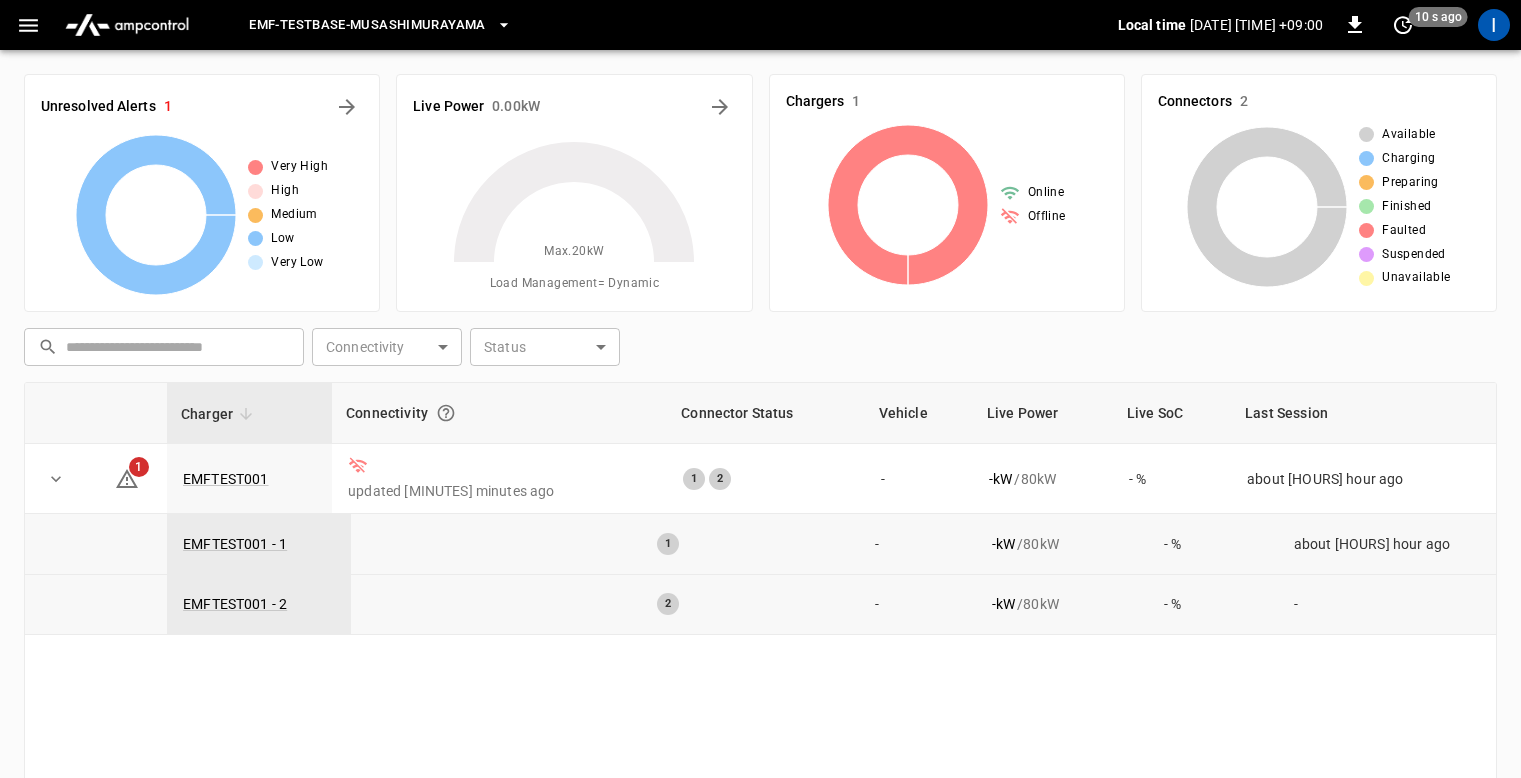 click on "Charger Connectivity Connector Status Vehicle Live Power Live SoC Last Session 1 EMFTEST001 updated 12 minutes ago 1 2 - -  kW /  80  kW - % about 1 hour ago EMFTEST001 - 1 1 - -  kW /  80  kW - % about 1 hour ago EMFTEST001 - 2 2 - -  kW /  80  kW - % -" at bounding box center (760, 654) 